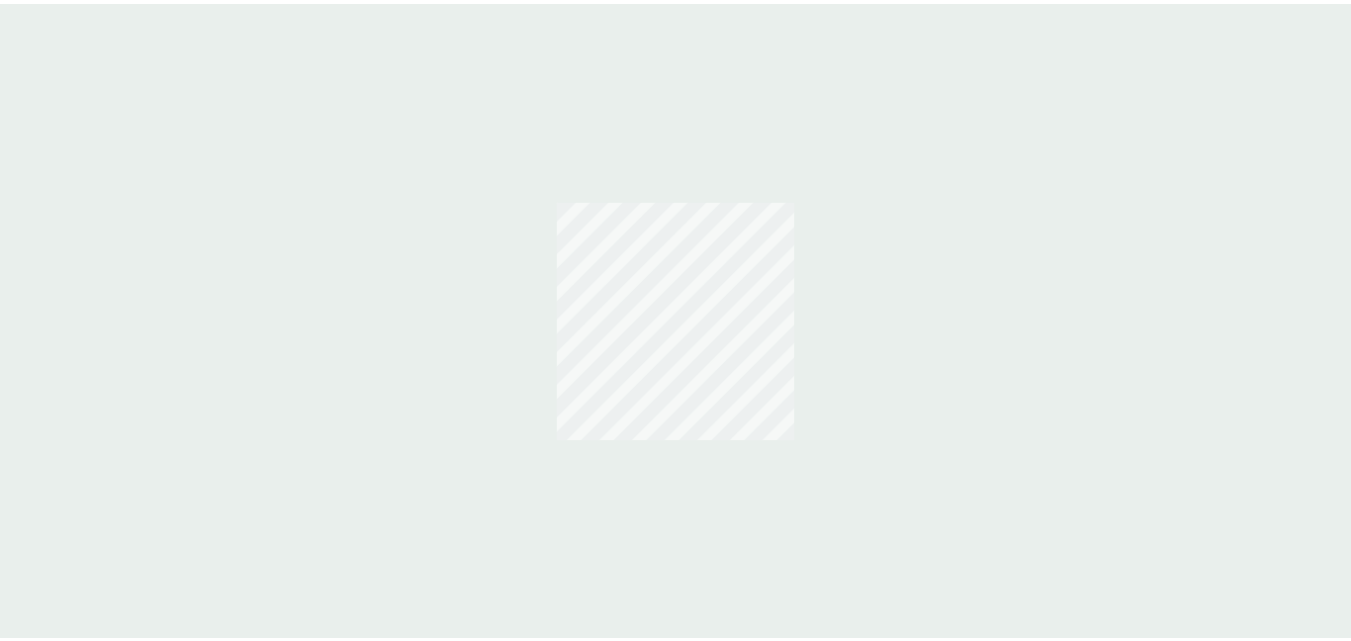 scroll, scrollTop: 0, scrollLeft: 0, axis: both 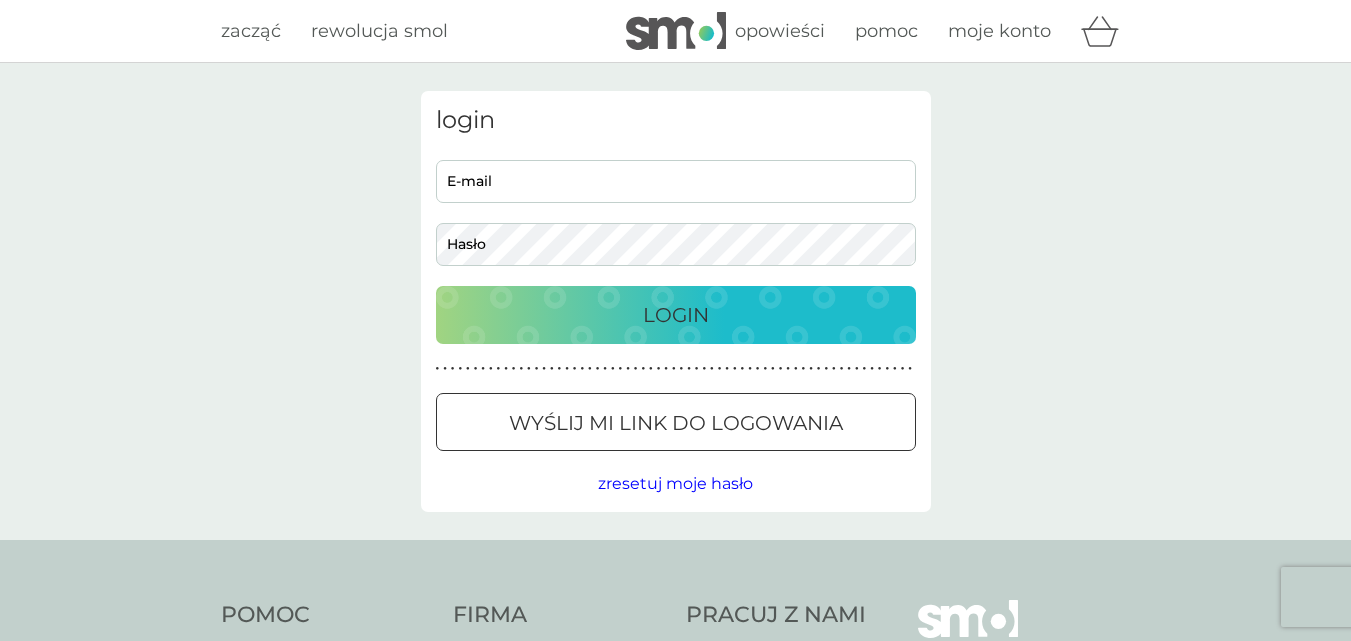 type on "[EMAIL]" 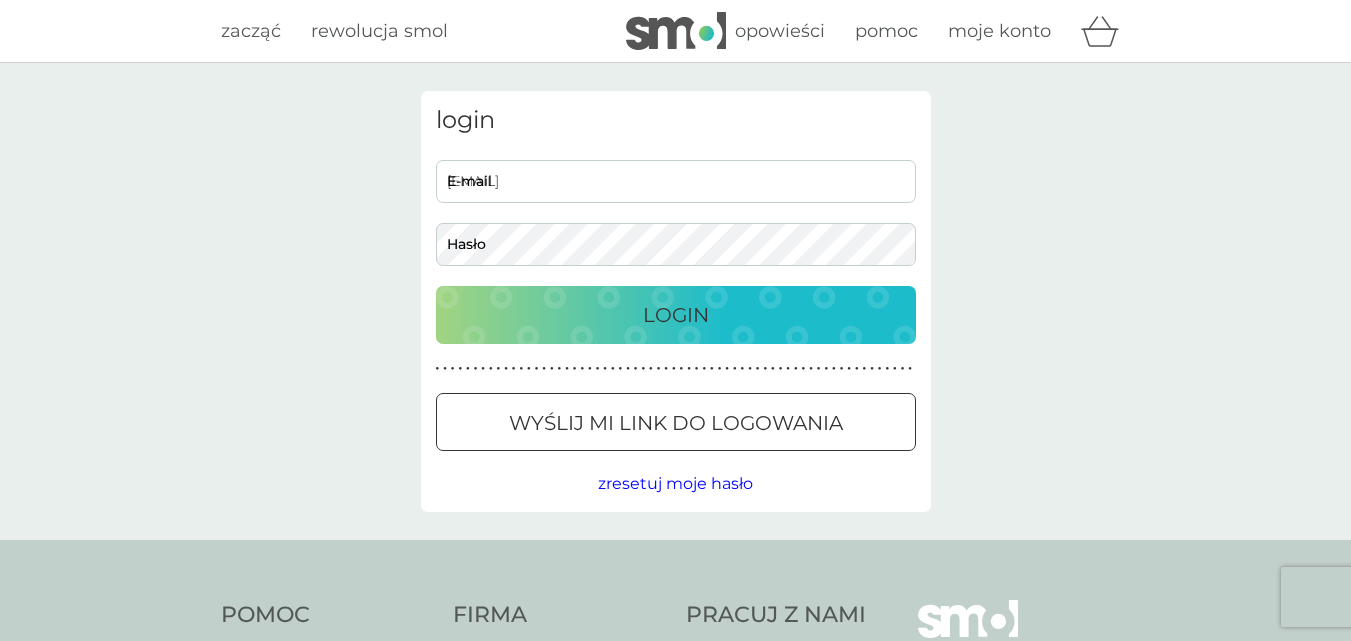 click on "Login" at bounding box center [676, 315] 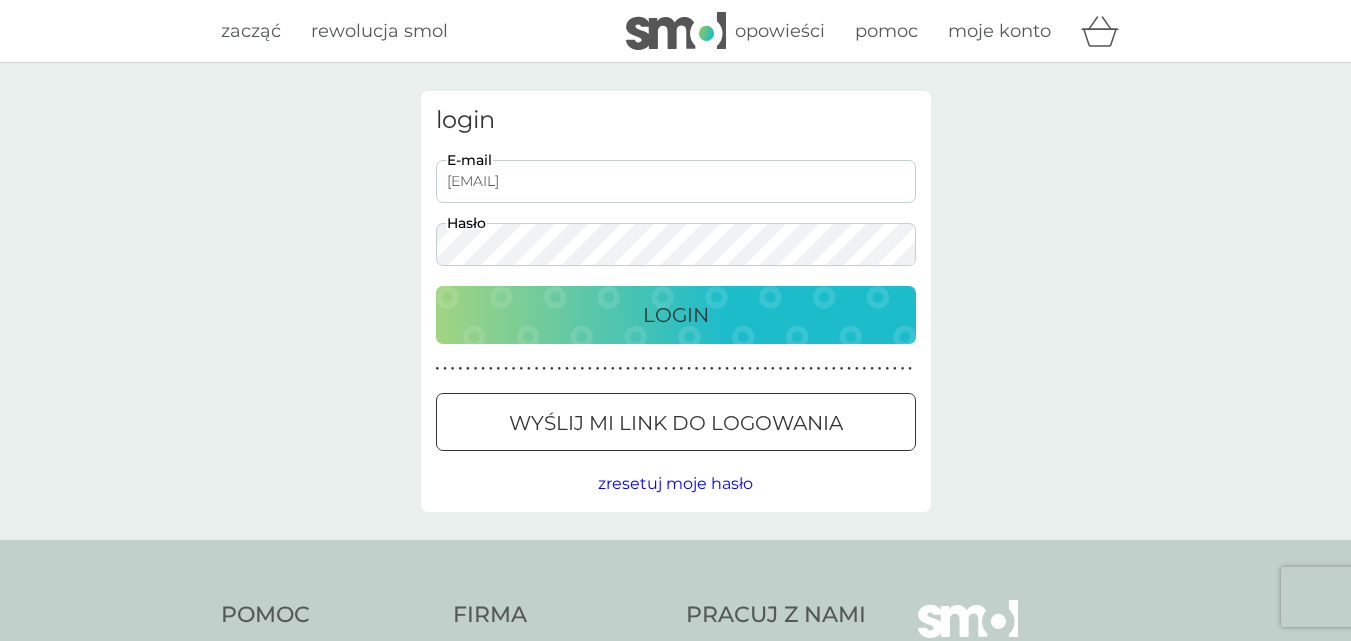 scroll, scrollTop: 0, scrollLeft: 0, axis: both 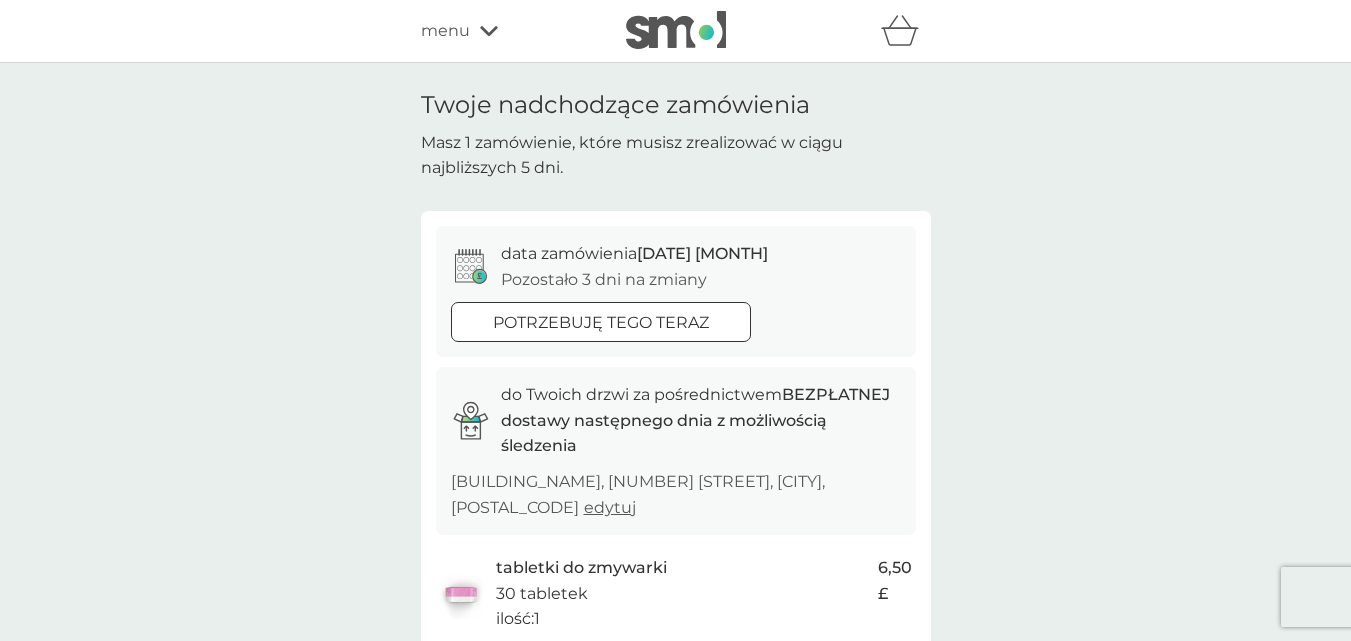click 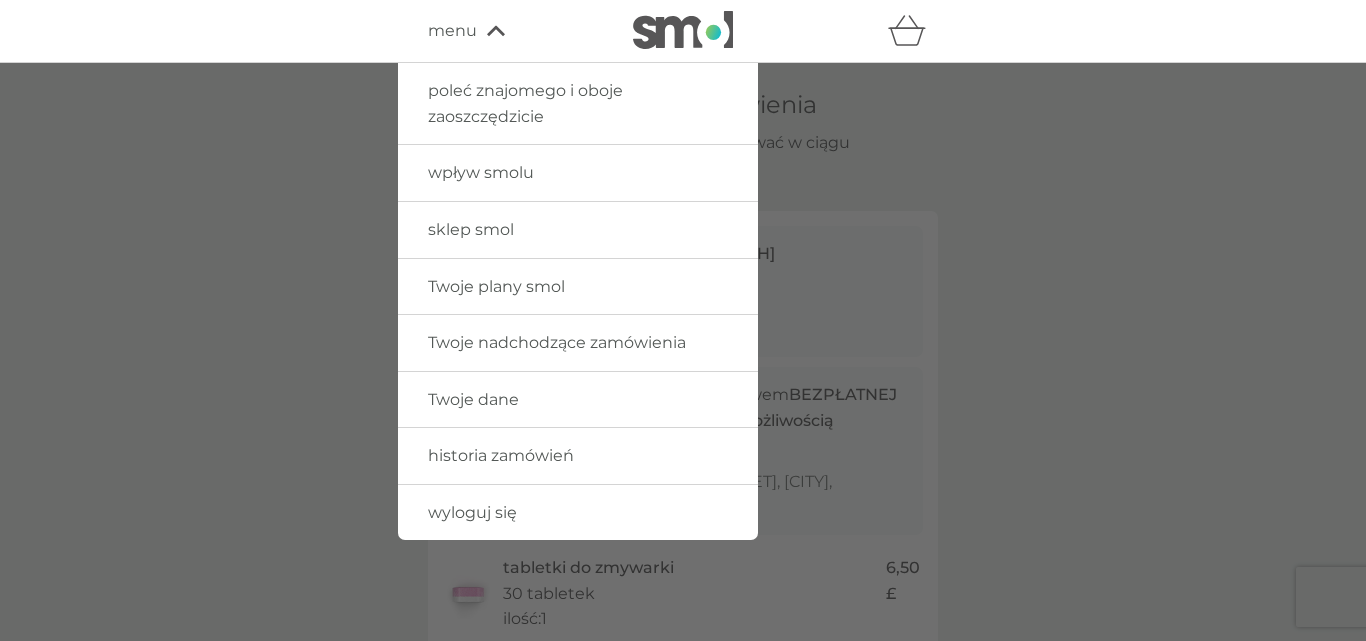 click on "sklep smol" at bounding box center (578, 230) 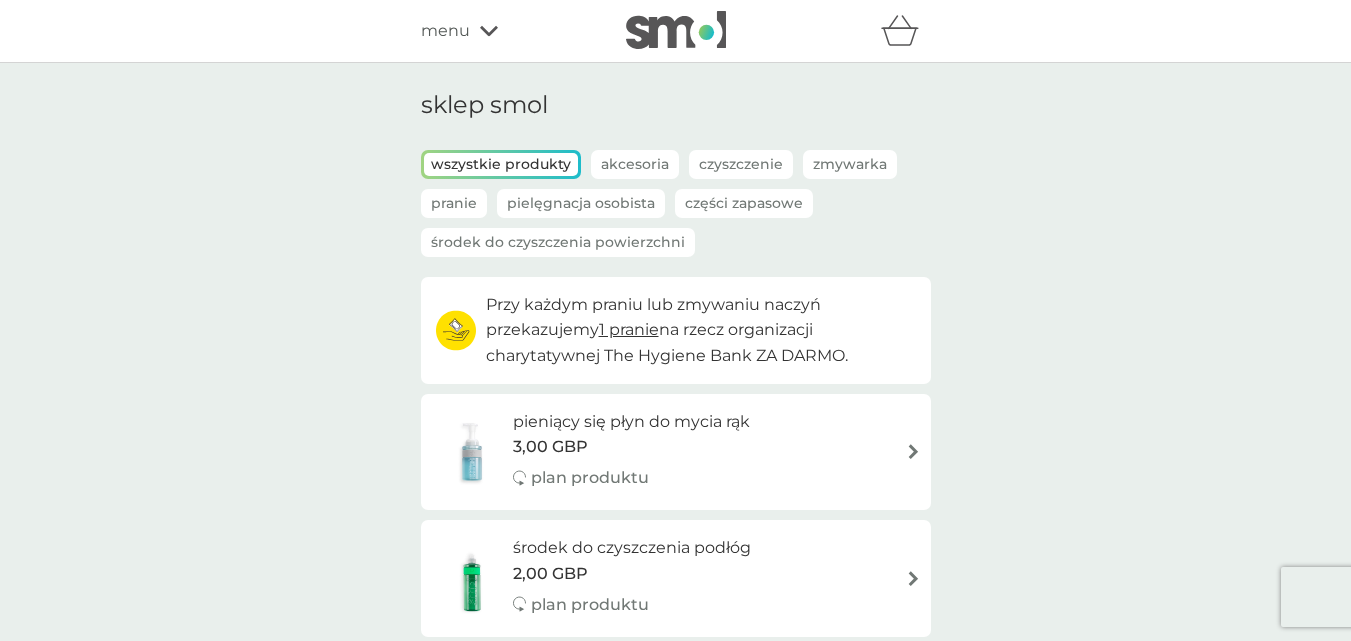click on "sklep smol" at bounding box center [676, 120] 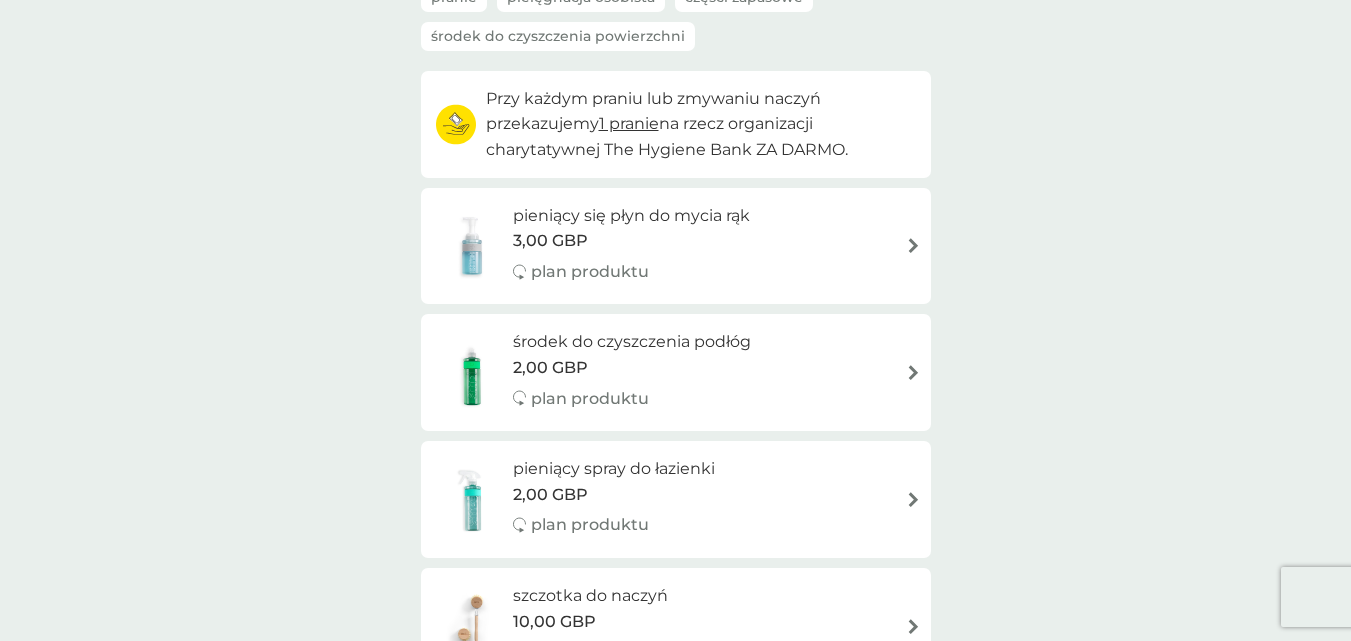 scroll, scrollTop: 300, scrollLeft: 0, axis: vertical 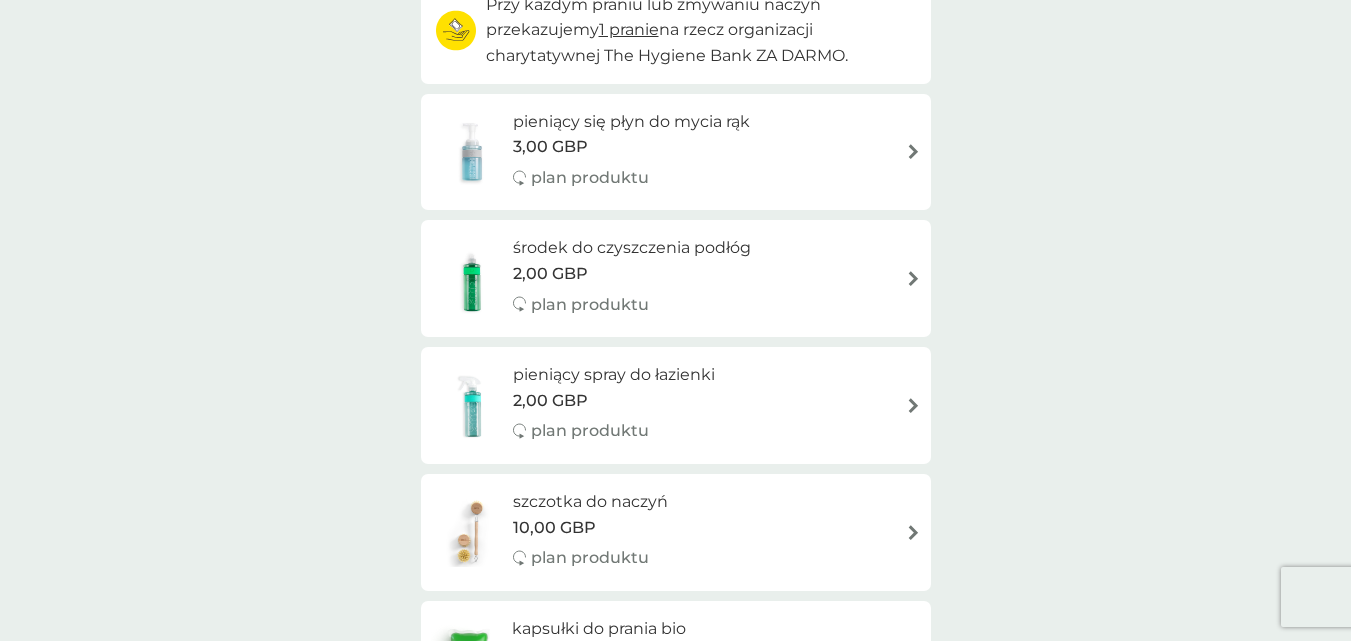 click on "pieniący spray do łazienki" at bounding box center [614, 374] 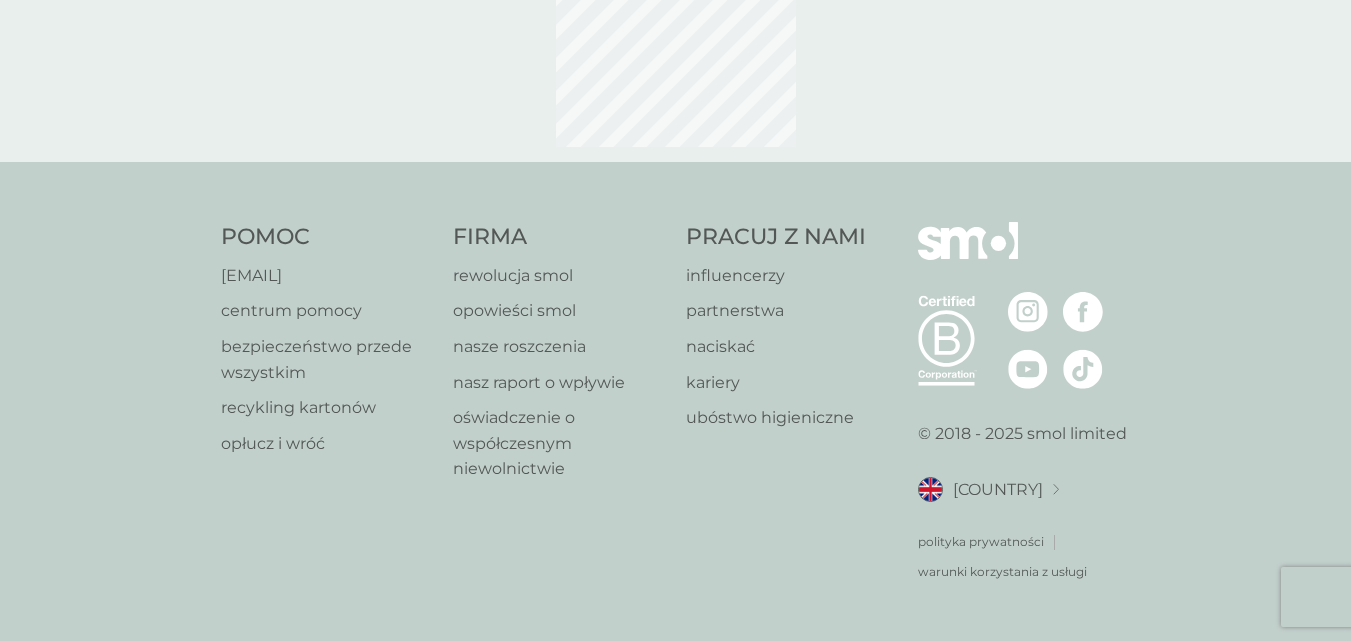 scroll, scrollTop: 0, scrollLeft: 0, axis: both 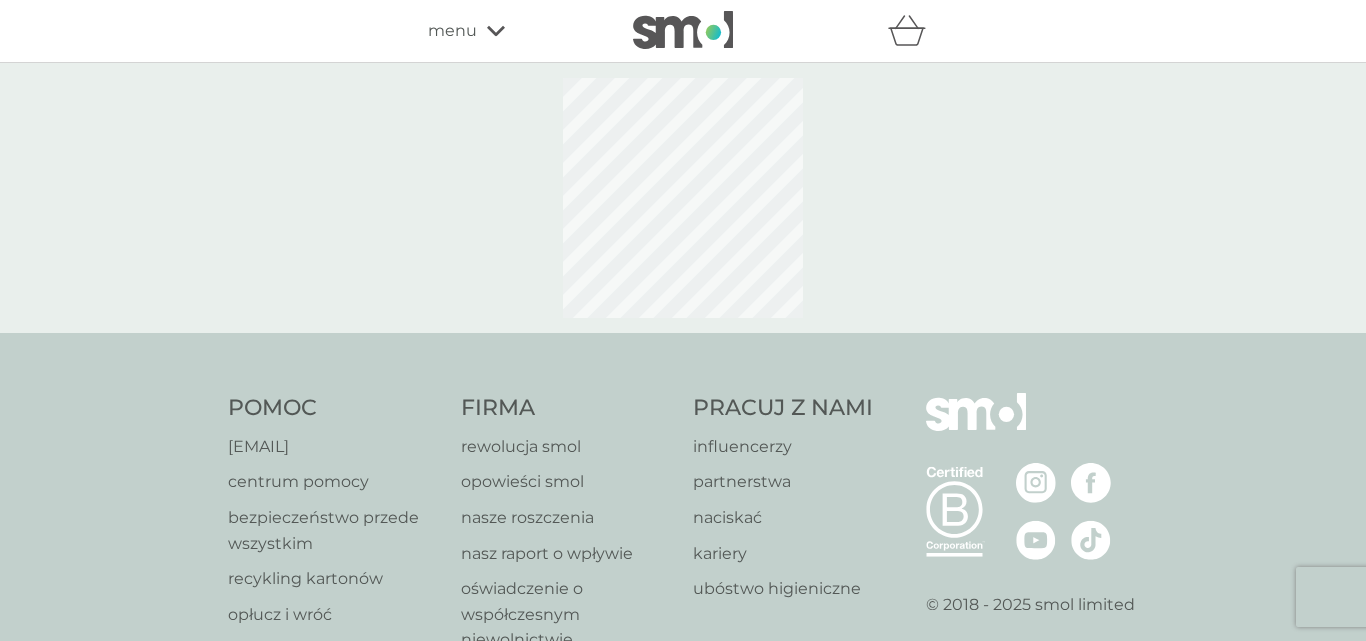 select on "182" 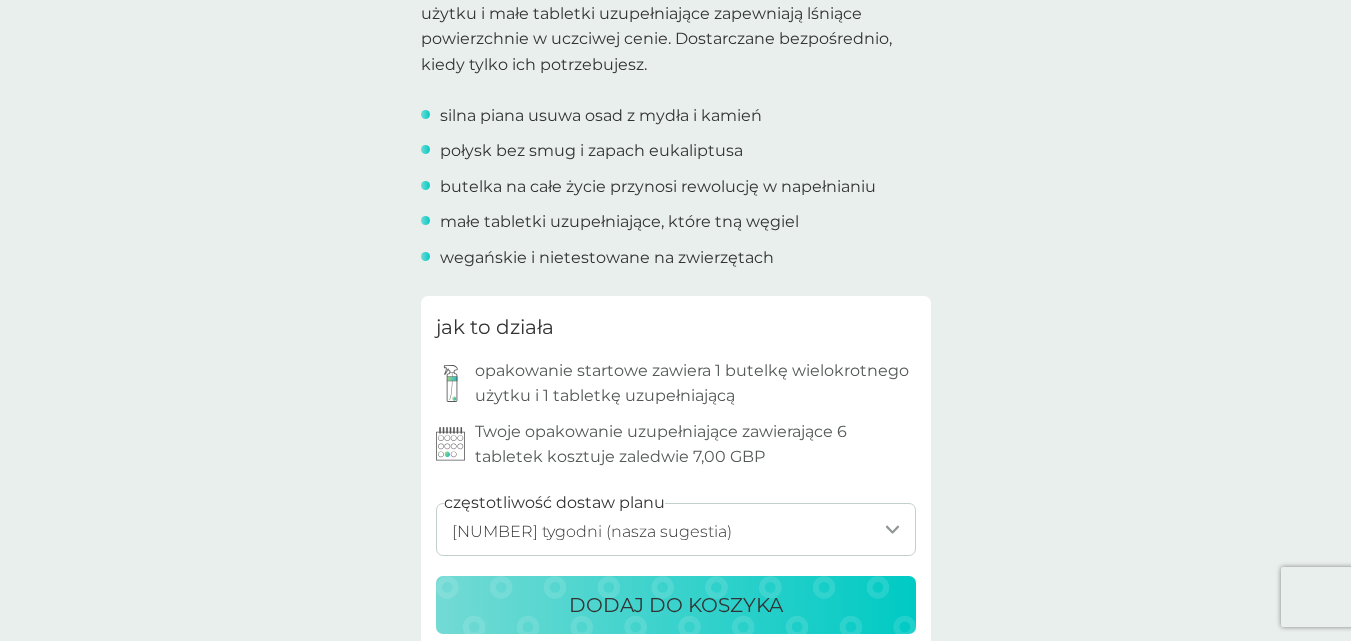 scroll, scrollTop: 800, scrollLeft: 0, axis: vertical 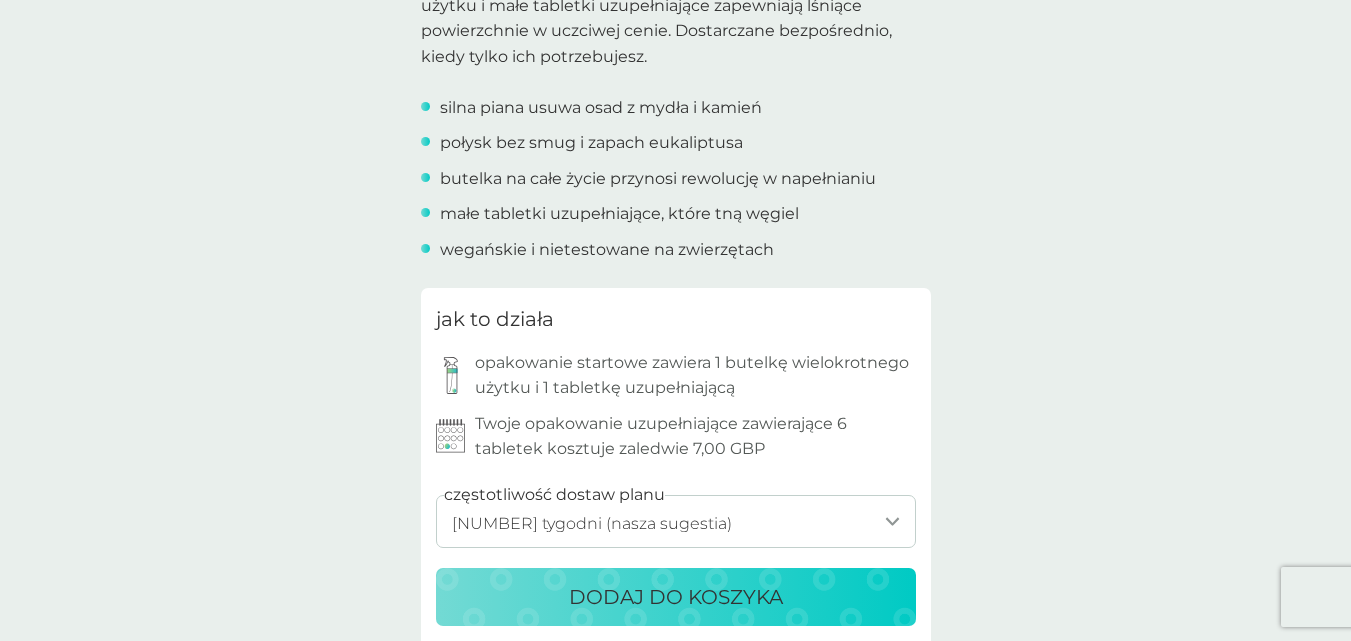 click on "DODAJ DO KOSZYKA" at bounding box center (676, 597) 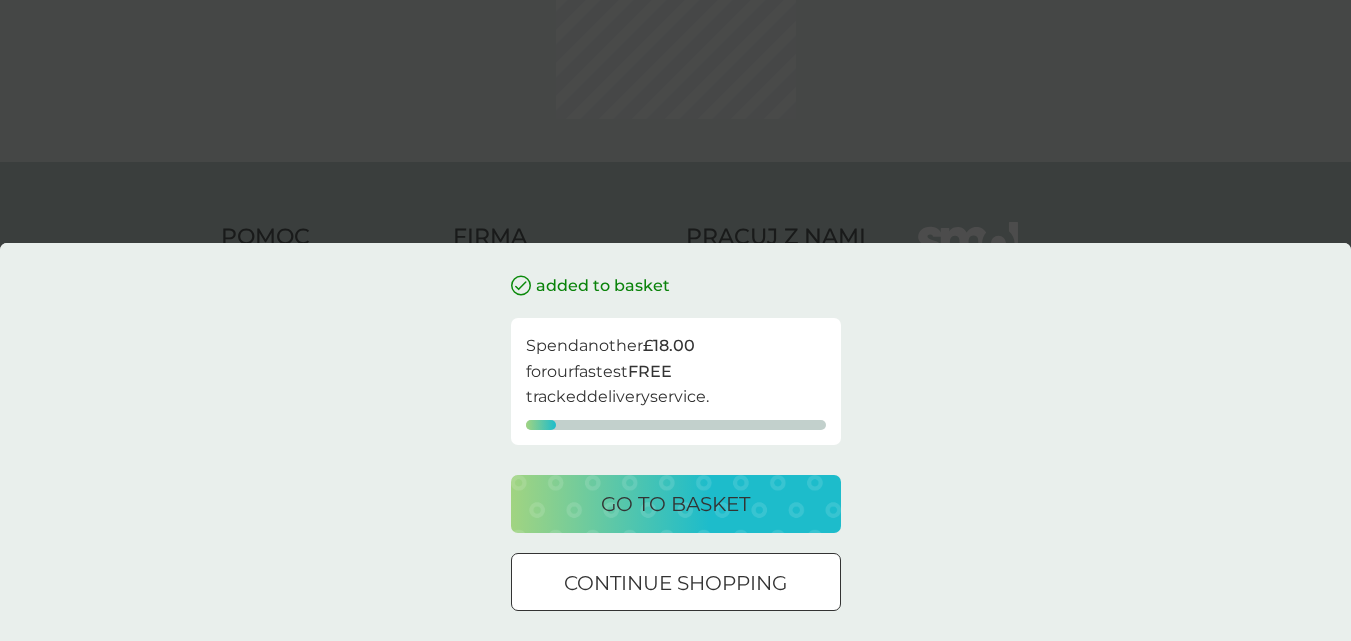 scroll, scrollTop: 0, scrollLeft: 0, axis: both 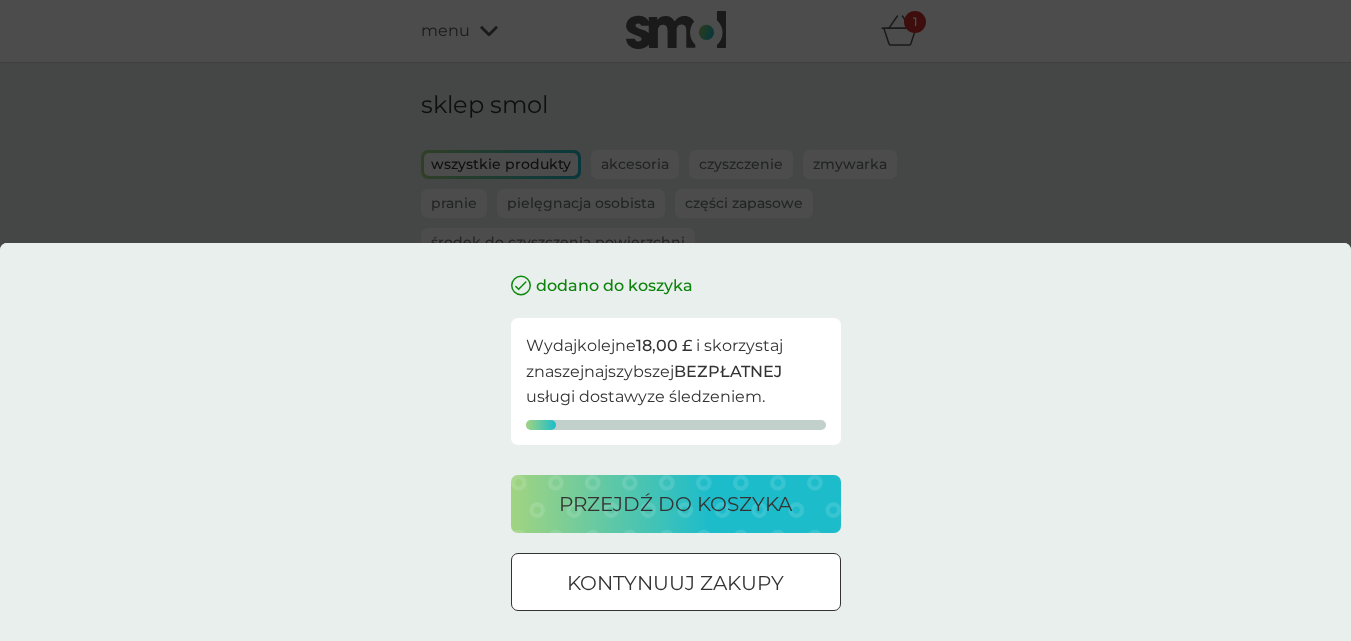 click at bounding box center (676, 583) 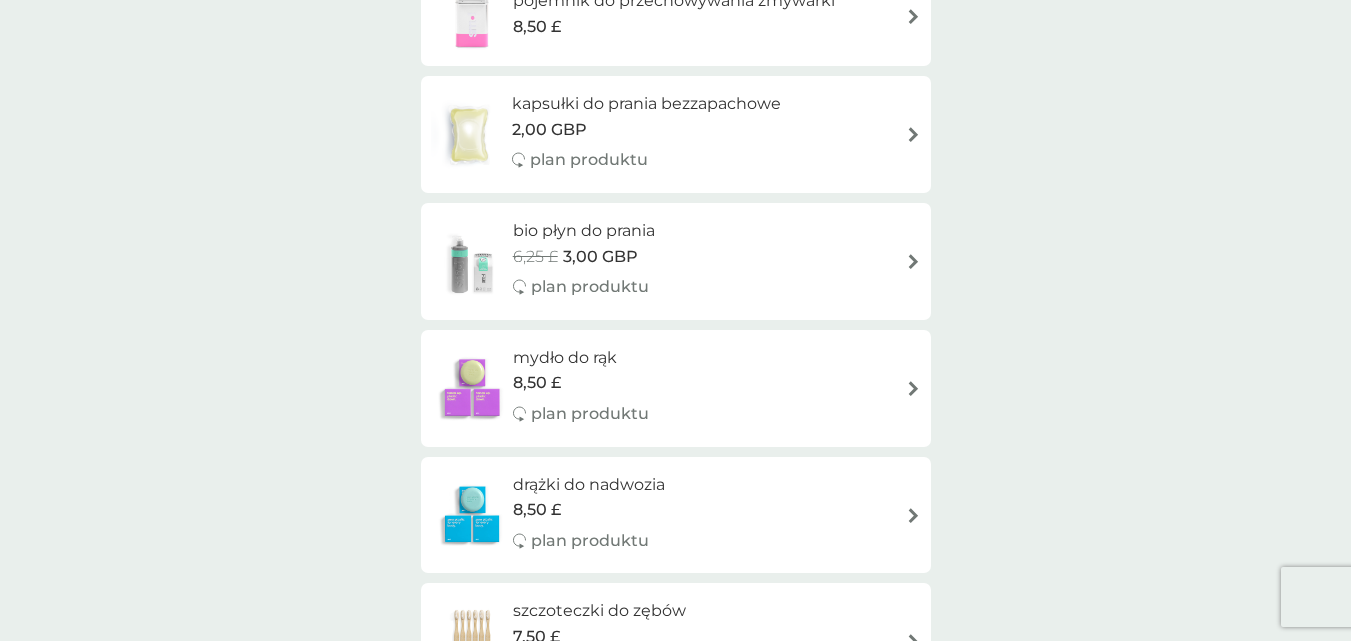 scroll, scrollTop: 1200, scrollLeft: 0, axis: vertical 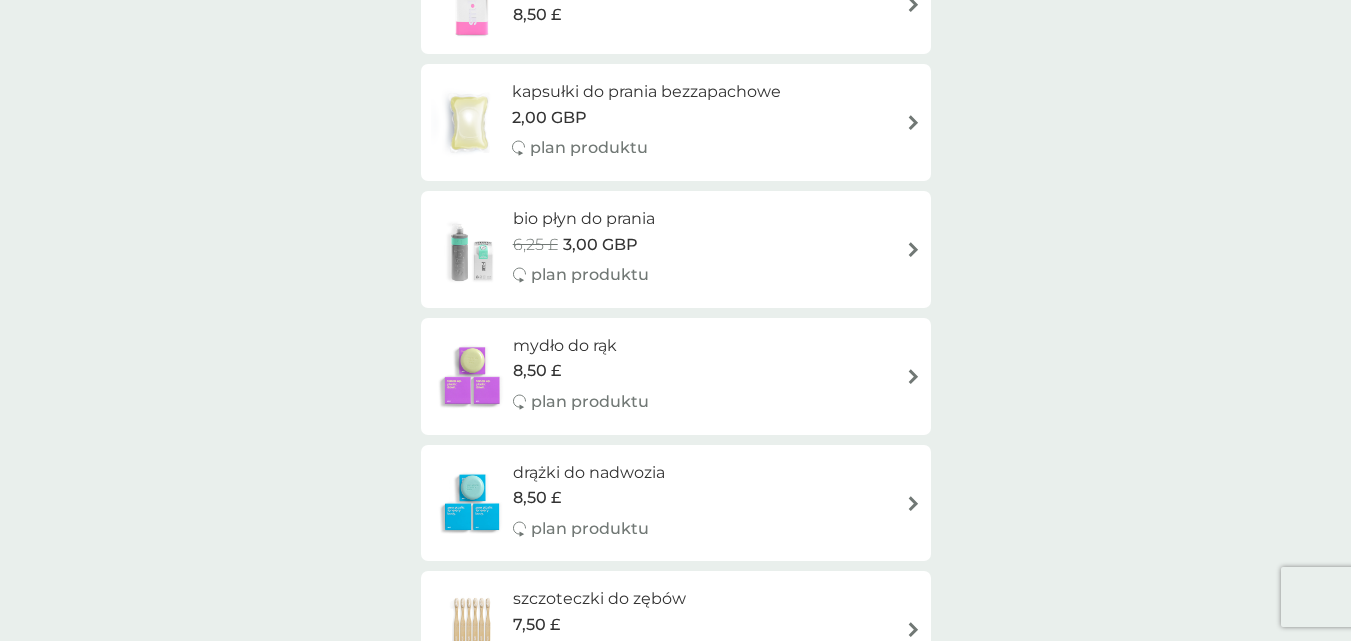 click on "8,50 £" at bounding box center (581, 371) 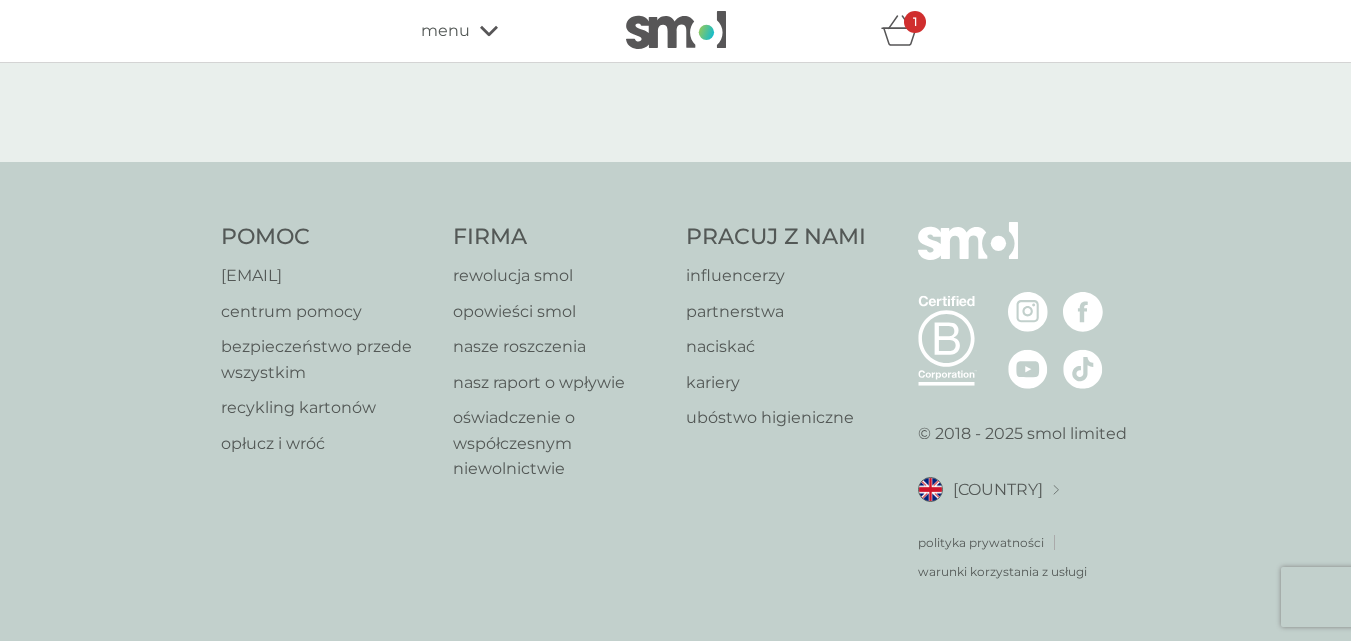 select on "91" 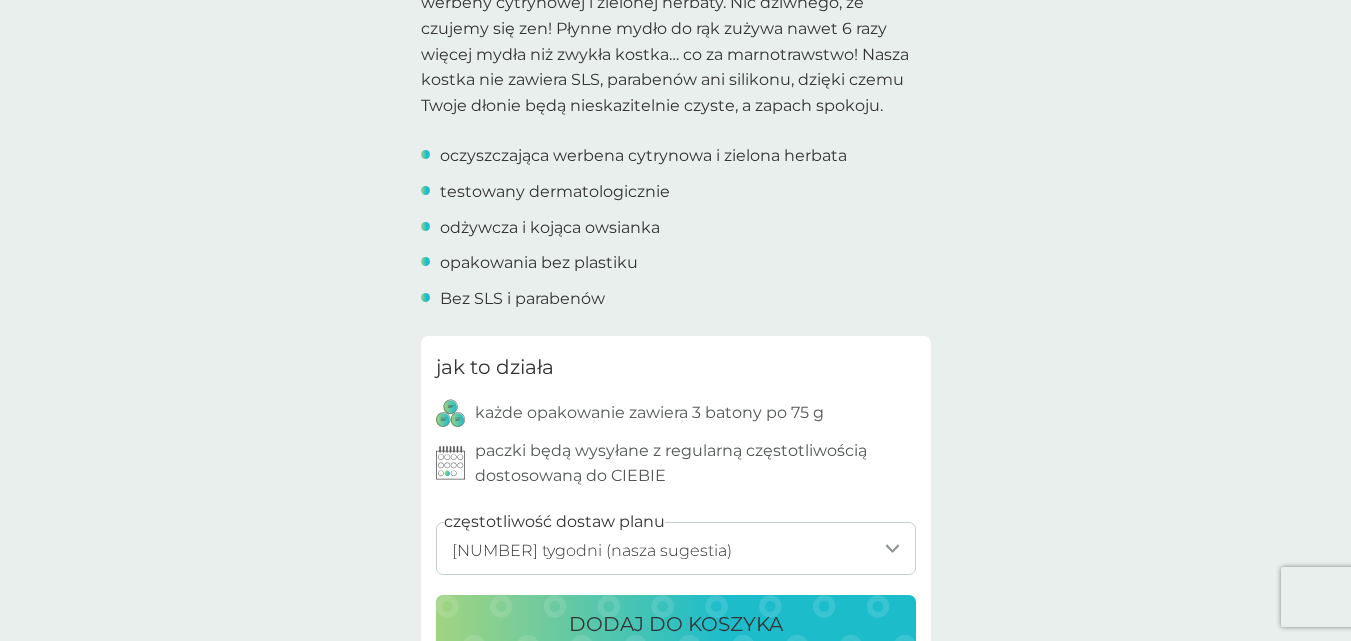scroll, scrollTop: 900, scrollLeft: 0, axis: vertical 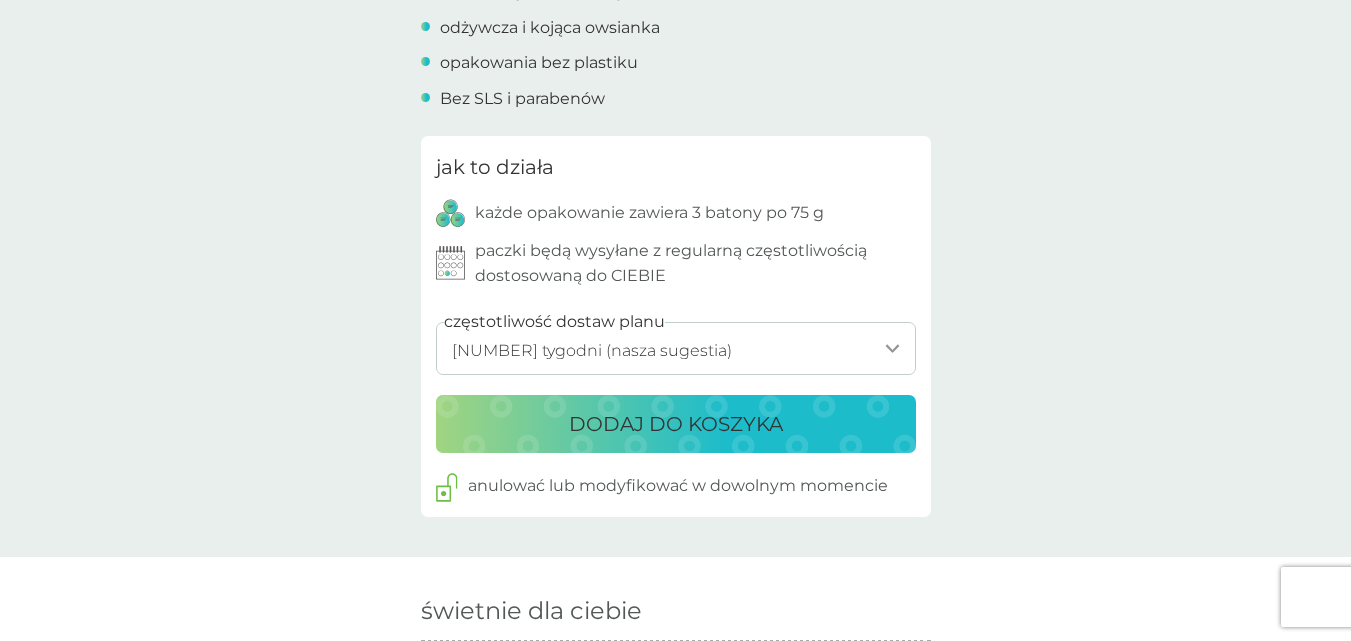 click on "DODAJ DO KOSZYKA" at bounding box center [676, 424] 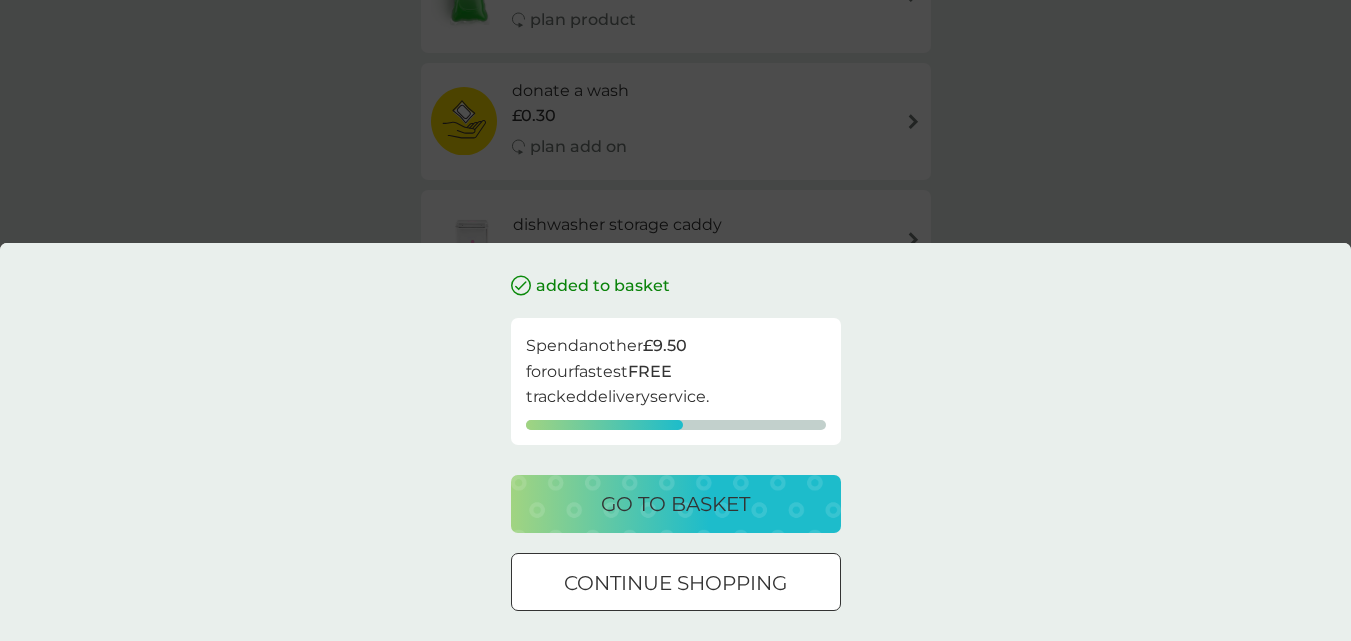 scroll, scrollTop: 0, scrollLeft: 0, axis: both 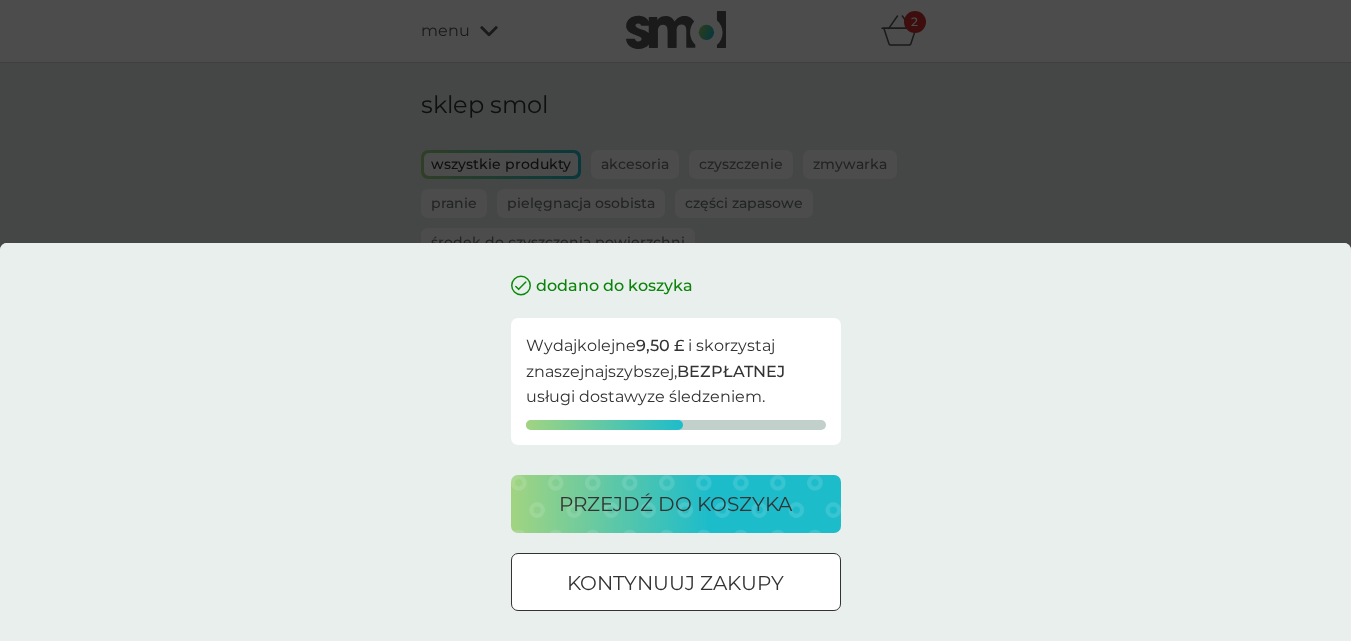 click at bounding box center (699, 581) 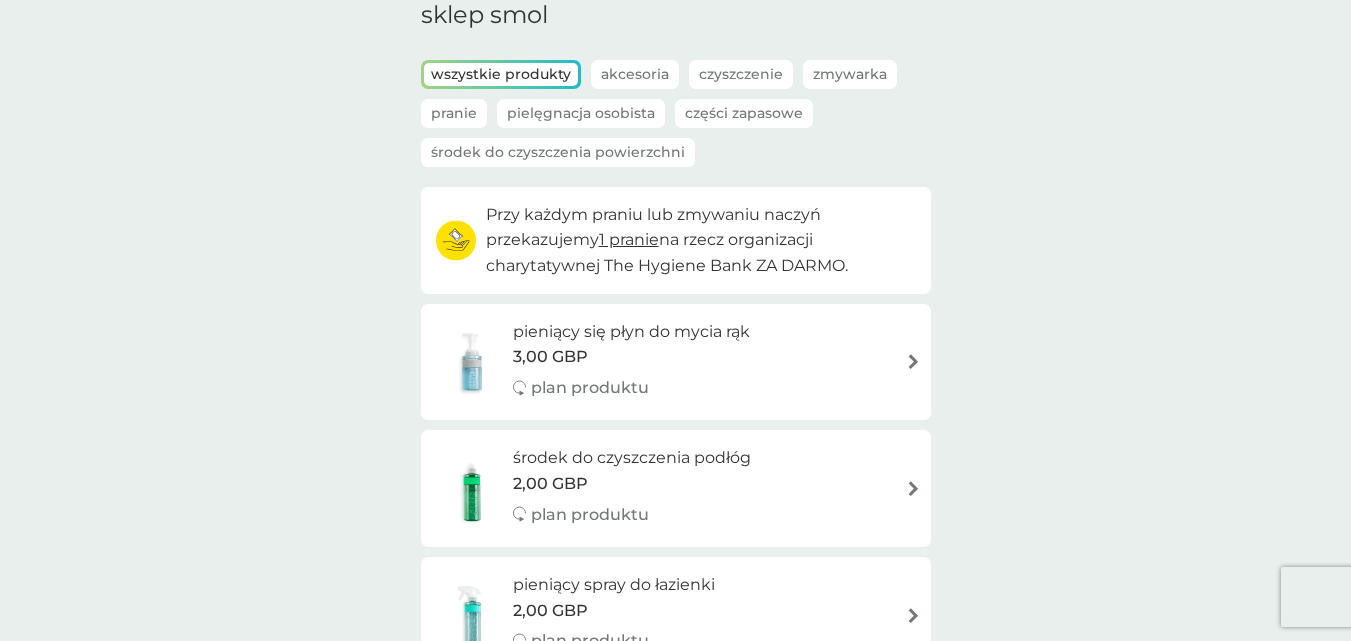 scroll, scrollTop: 0, scrollLeft: 0, axis: both 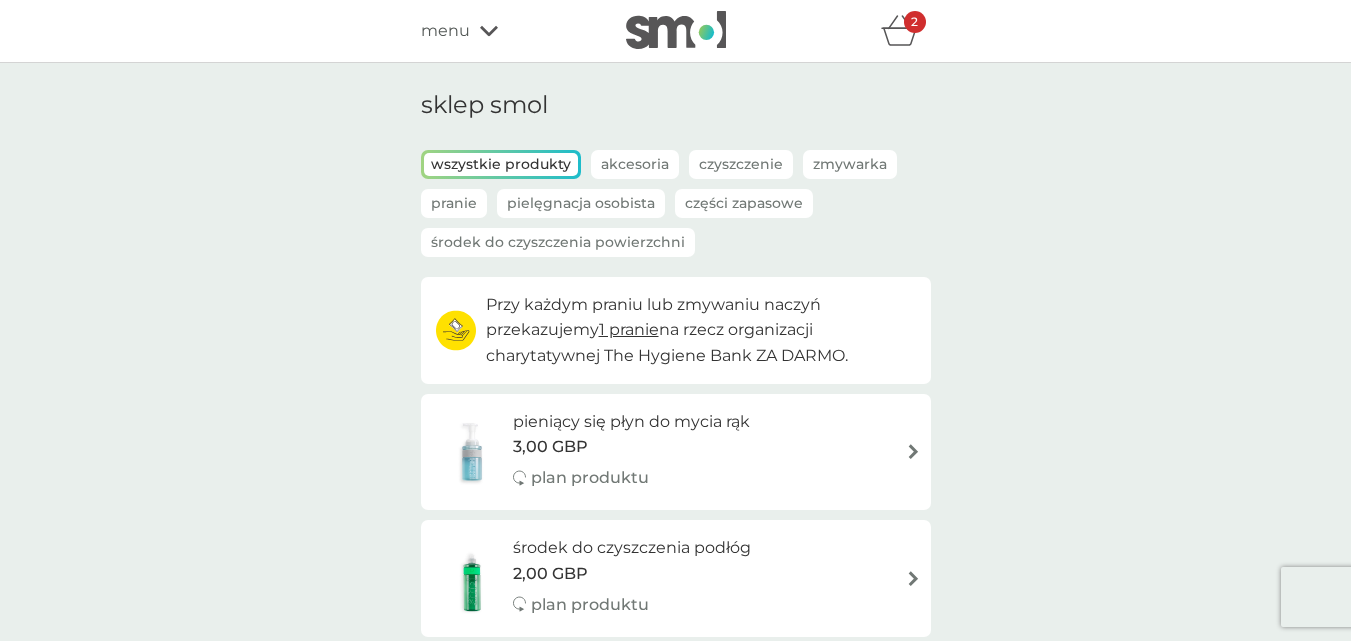 click on "Pielęgnacja osobista" at bounding box center (581, 203) 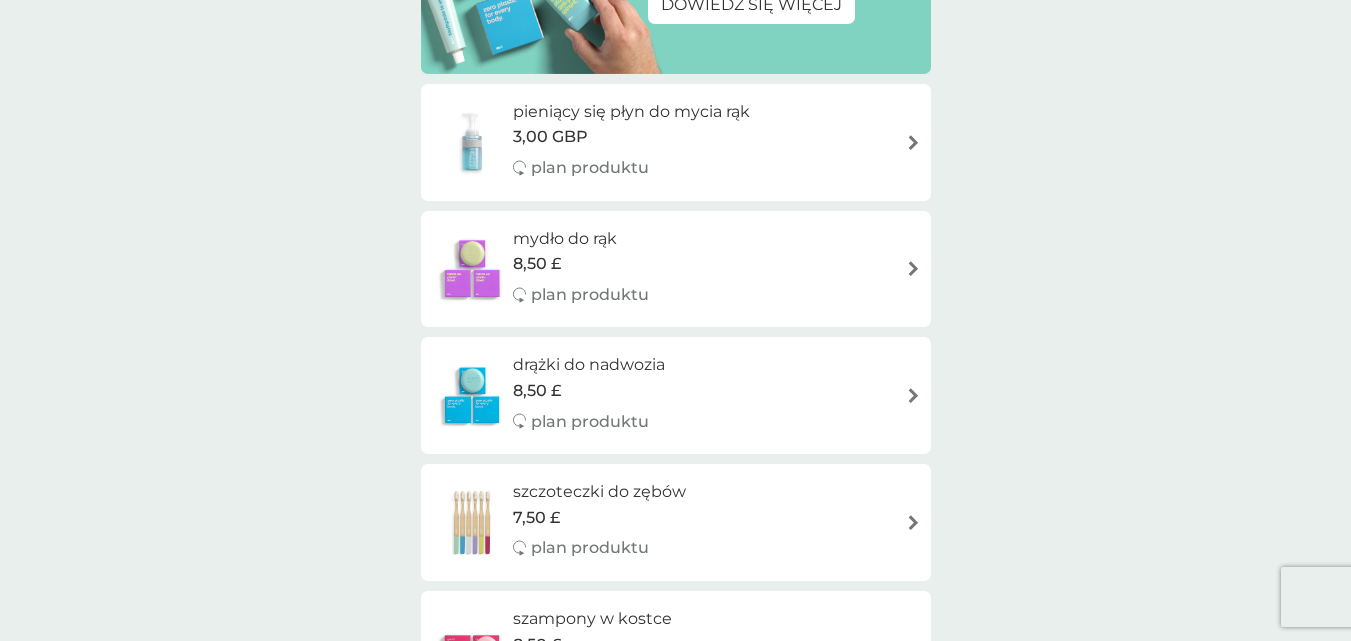 scroll, scrollTop: 0, scrollLeft: 0, axis: both 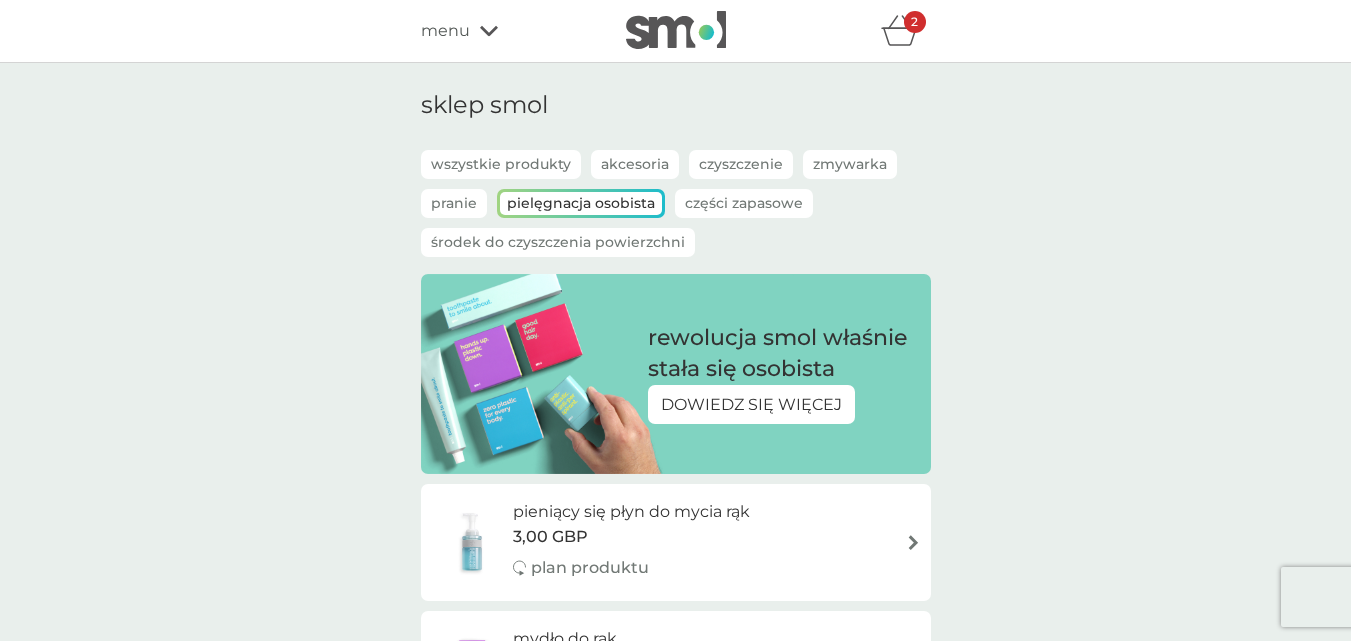 click 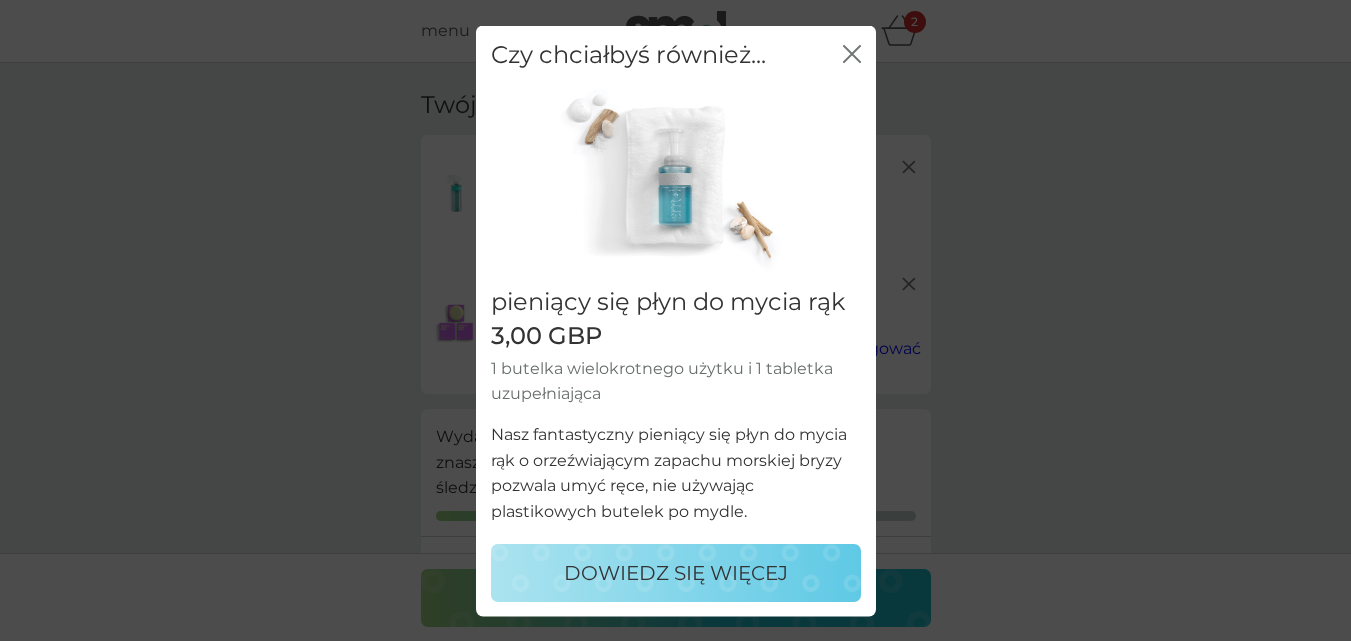 scroll, scrollTop: 27, scrollLeft: 0, axis: vertical 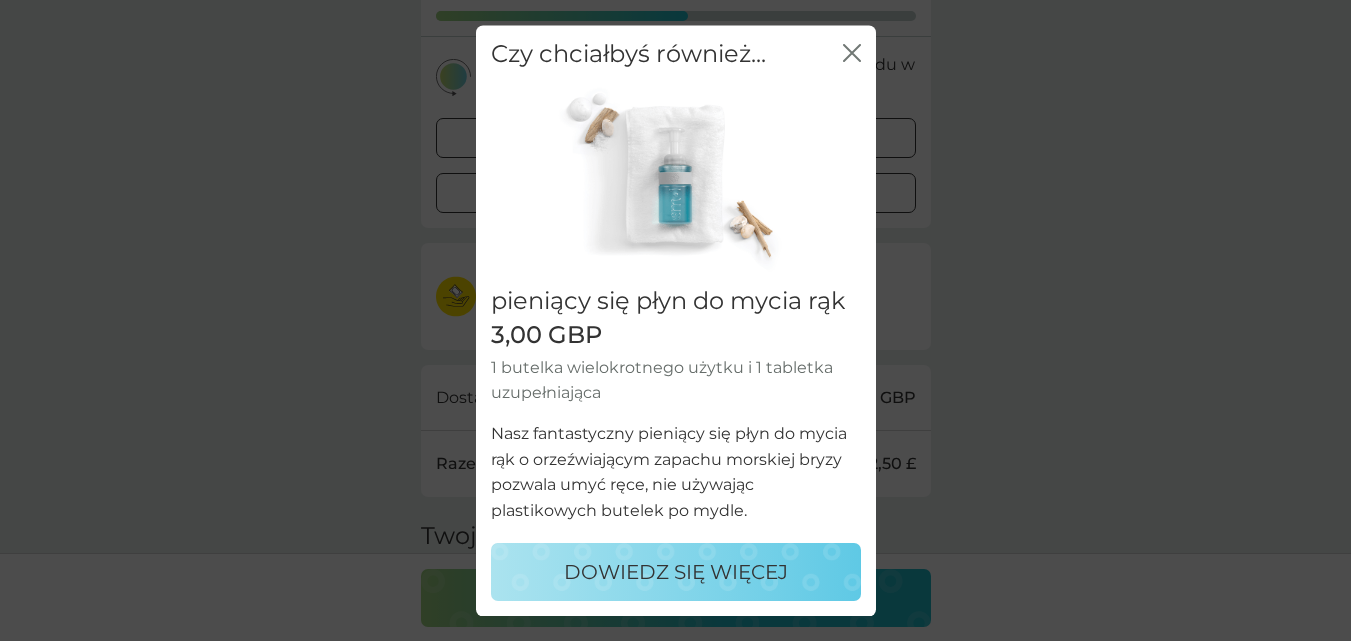 click on "DOWIEDZ SIĘ WIĘCEJ" at bounding box center (676, 572) 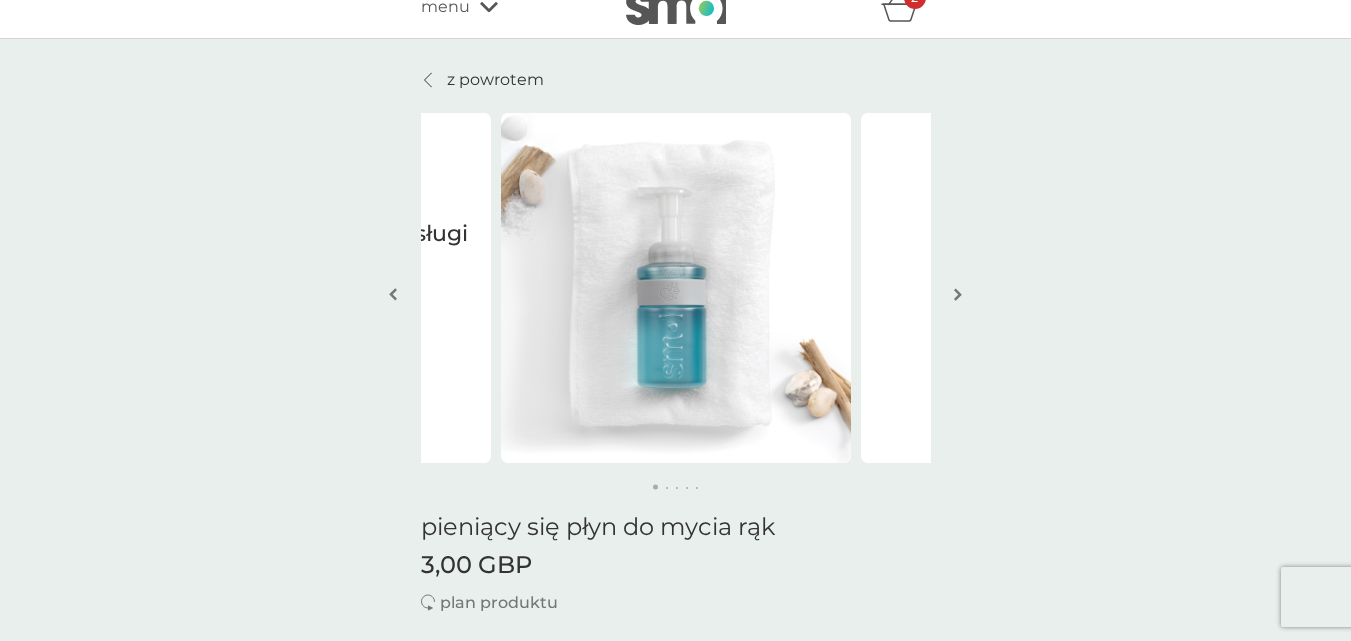 scroll, scrollTop: 0, scrollLeft: 0, axis: both 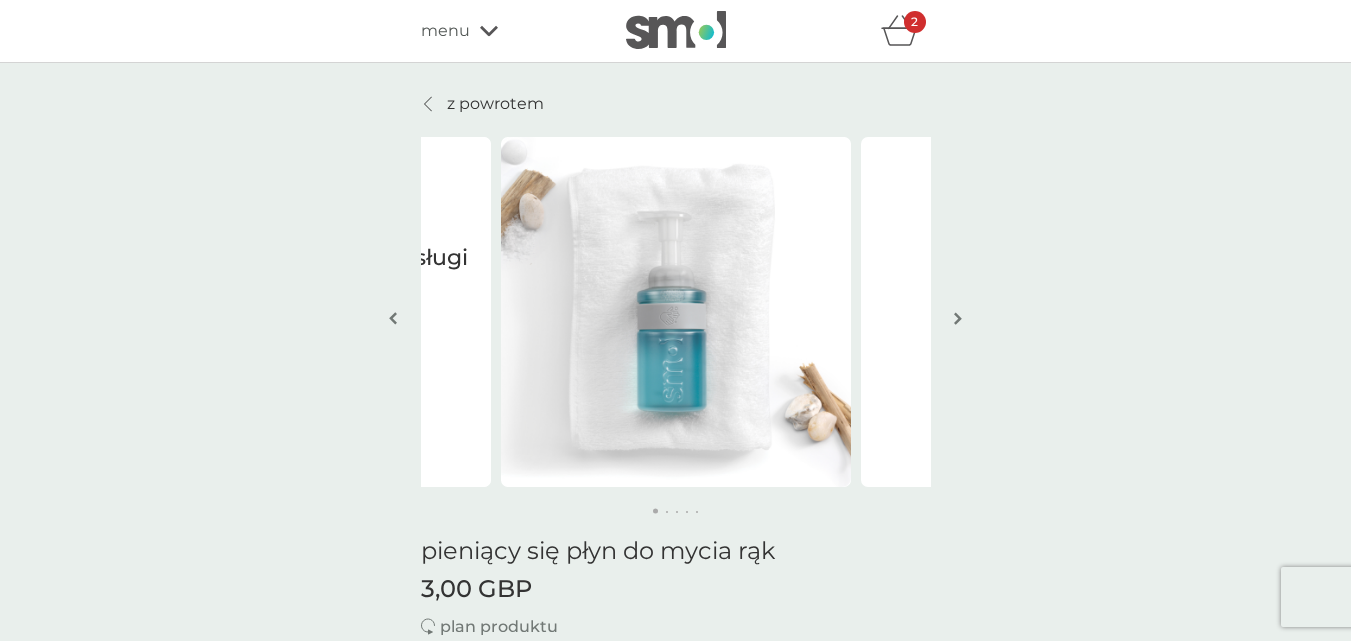 click 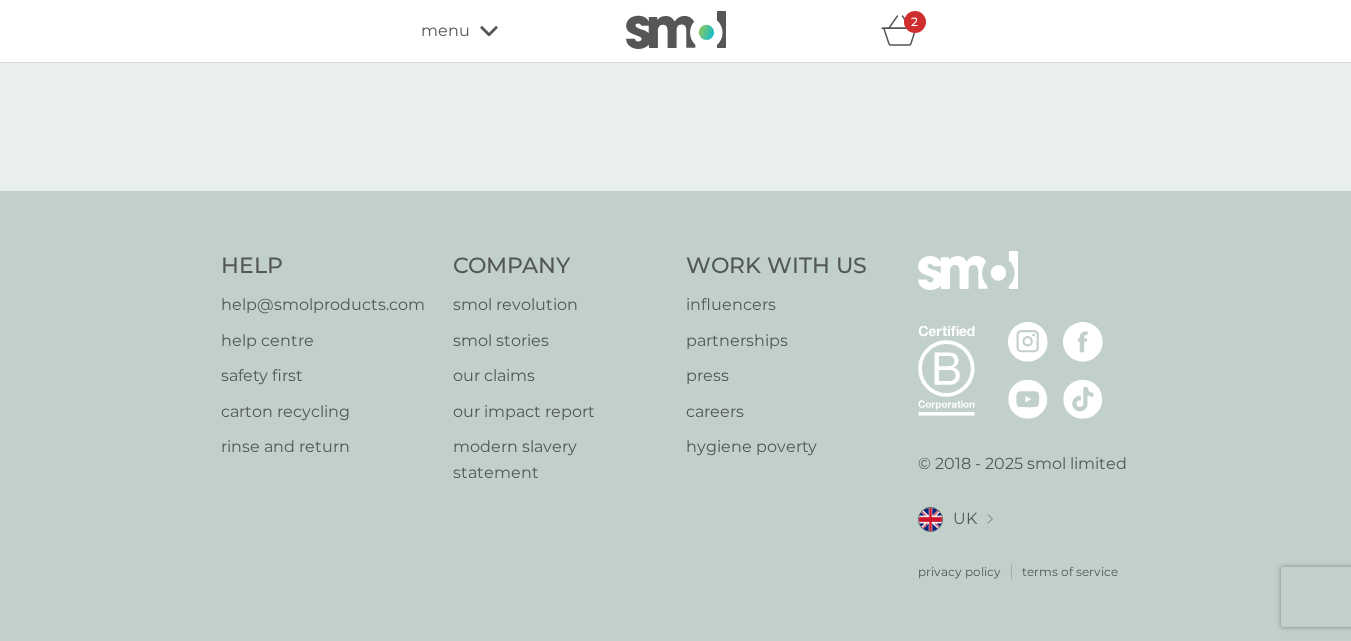 select on "119" 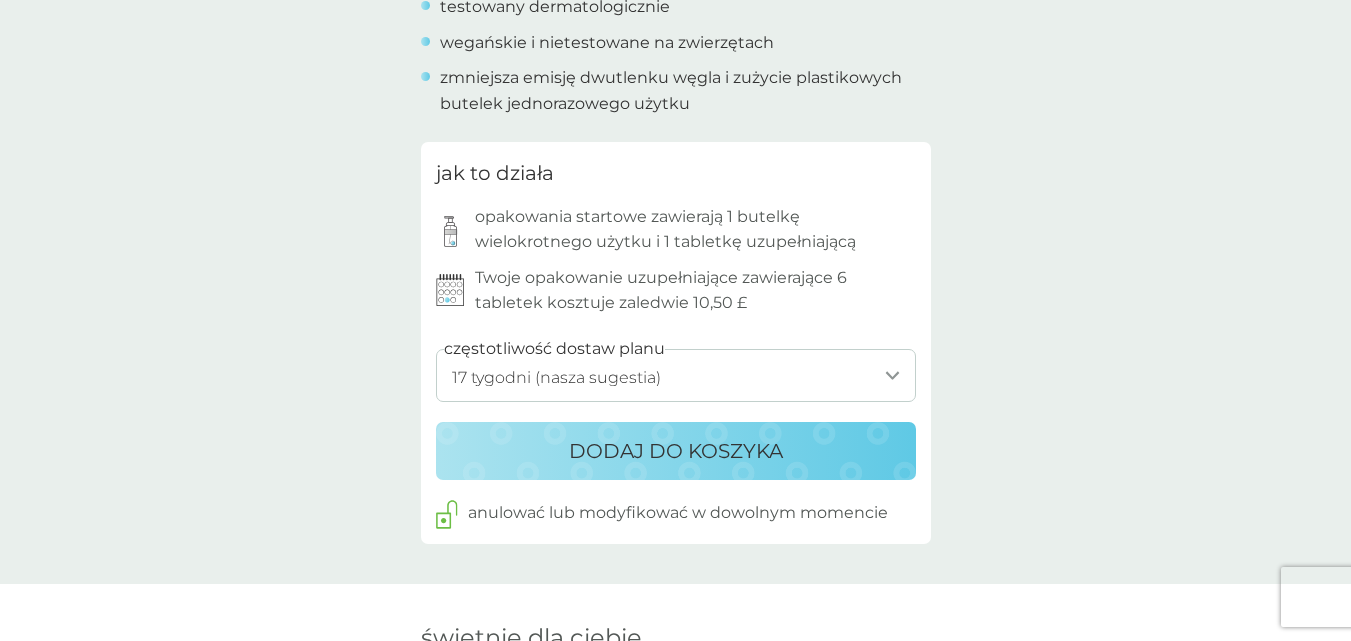 scroll, scrollTop: 1000, scrollLeft: 0, axis: vertical 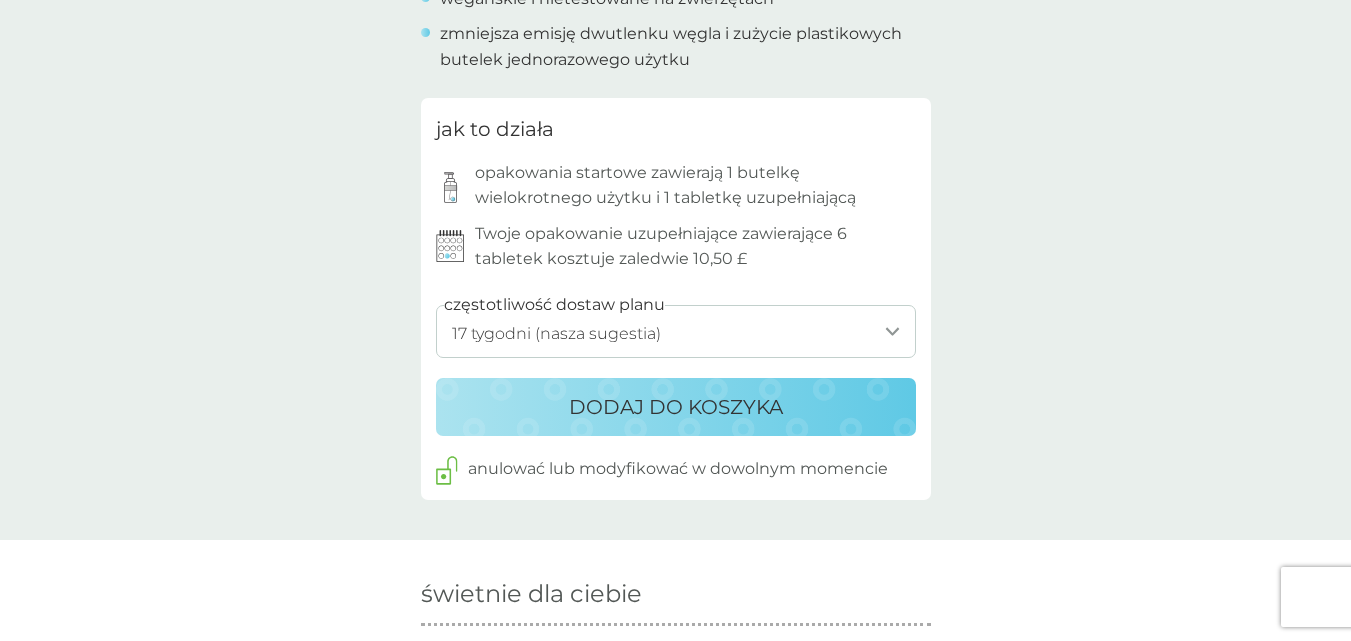 click on "DODAJ DO KOSZYKA" at bounding box center (676, 407) 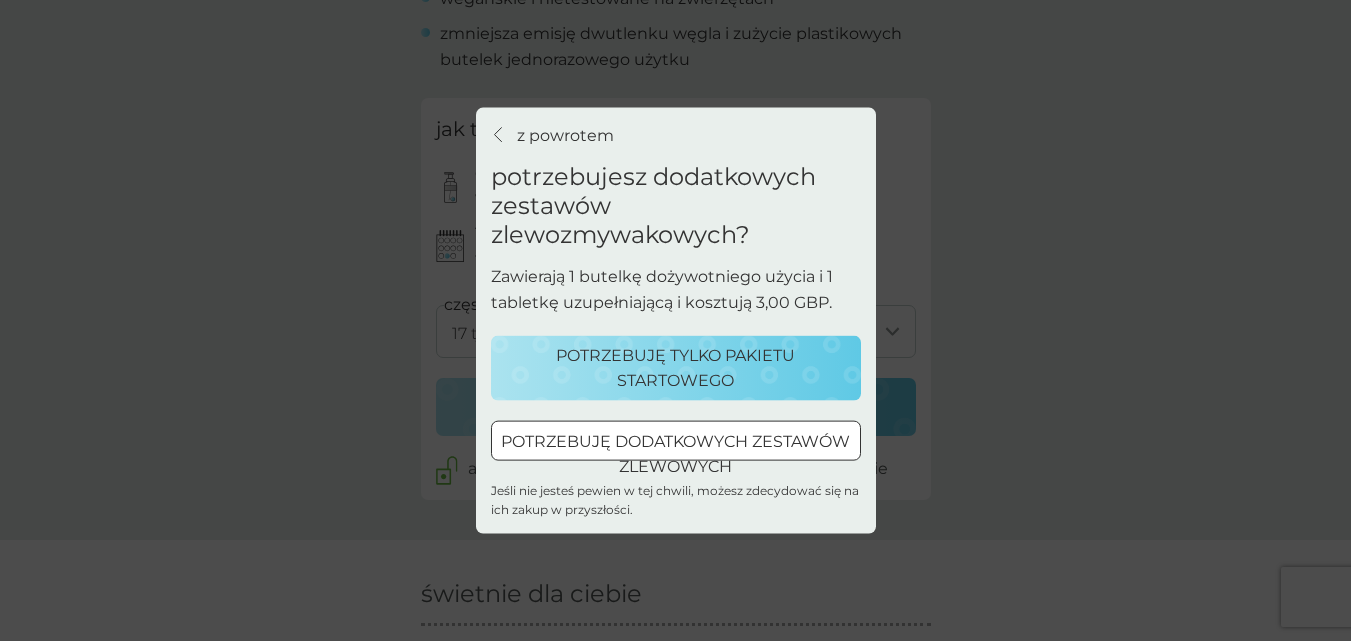 click on "POTRZEBUJĘ TYLKO PAKIETU STARTOWEGO" at bounding box center (676, 367) 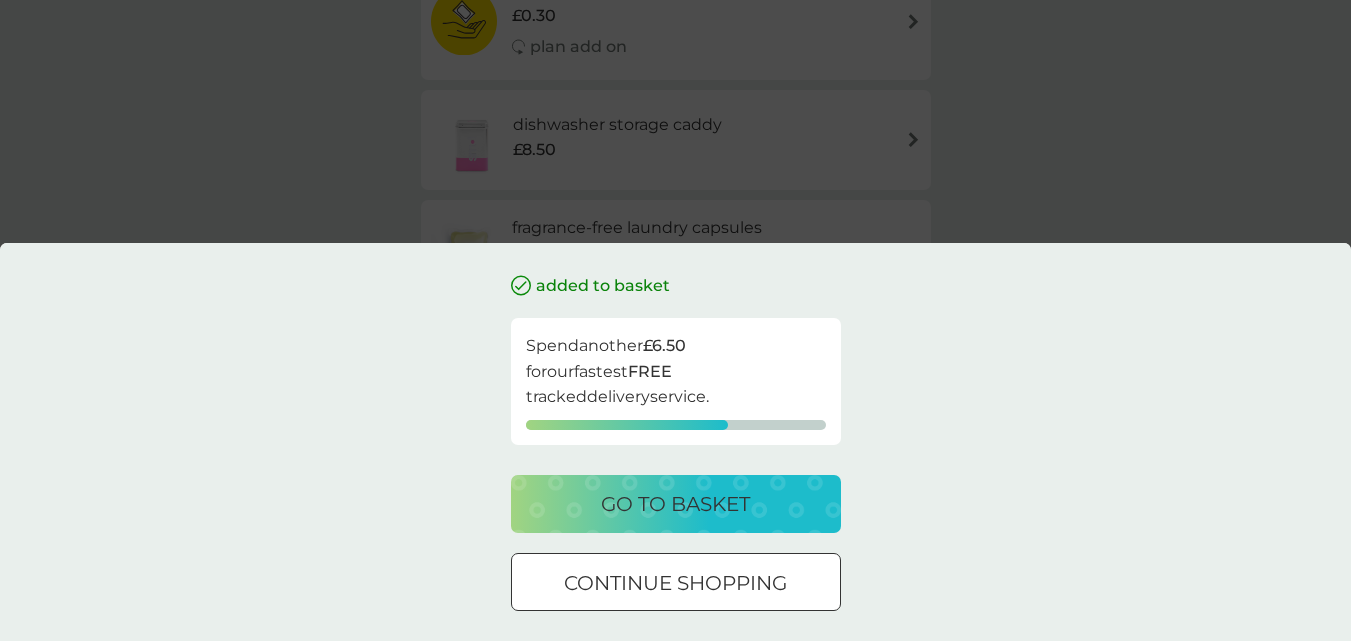 scroll, scrollTop: 0, scrollLeft: 0, axis: both 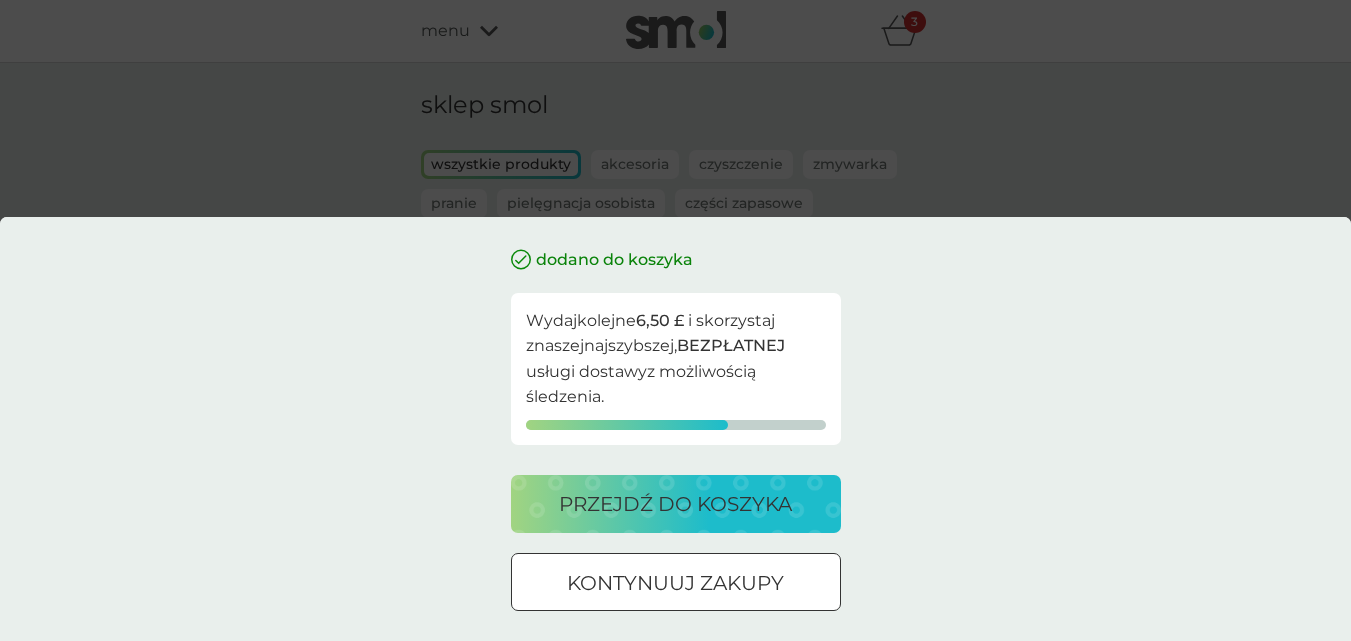 click at bounding box center (676, 583) 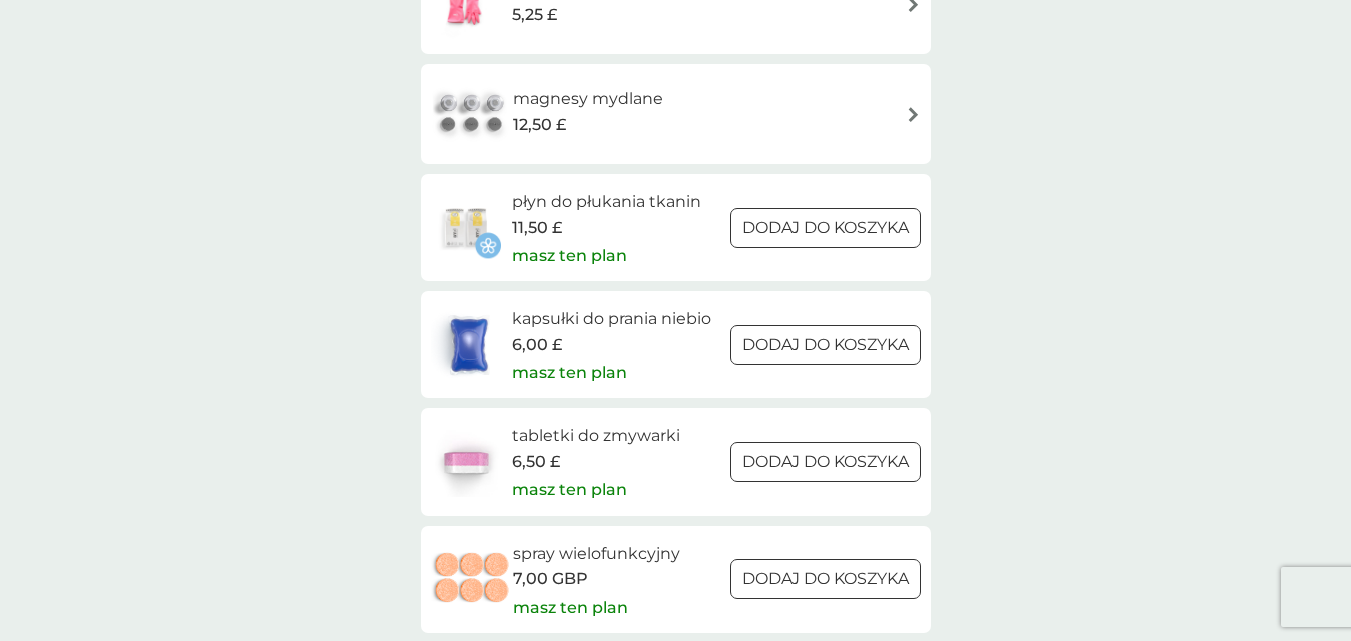 scroll, scrollTop: 2700, scrollLeft: 0, axis: vertical 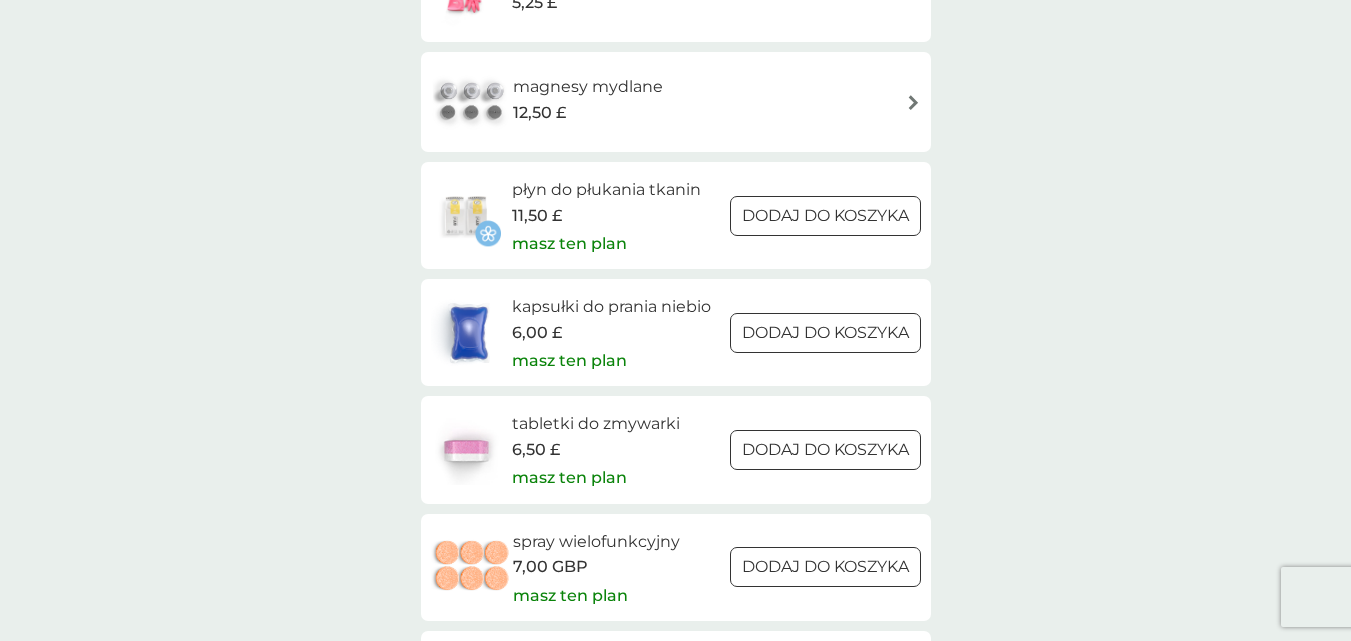 click at bounding box center (825, 450) 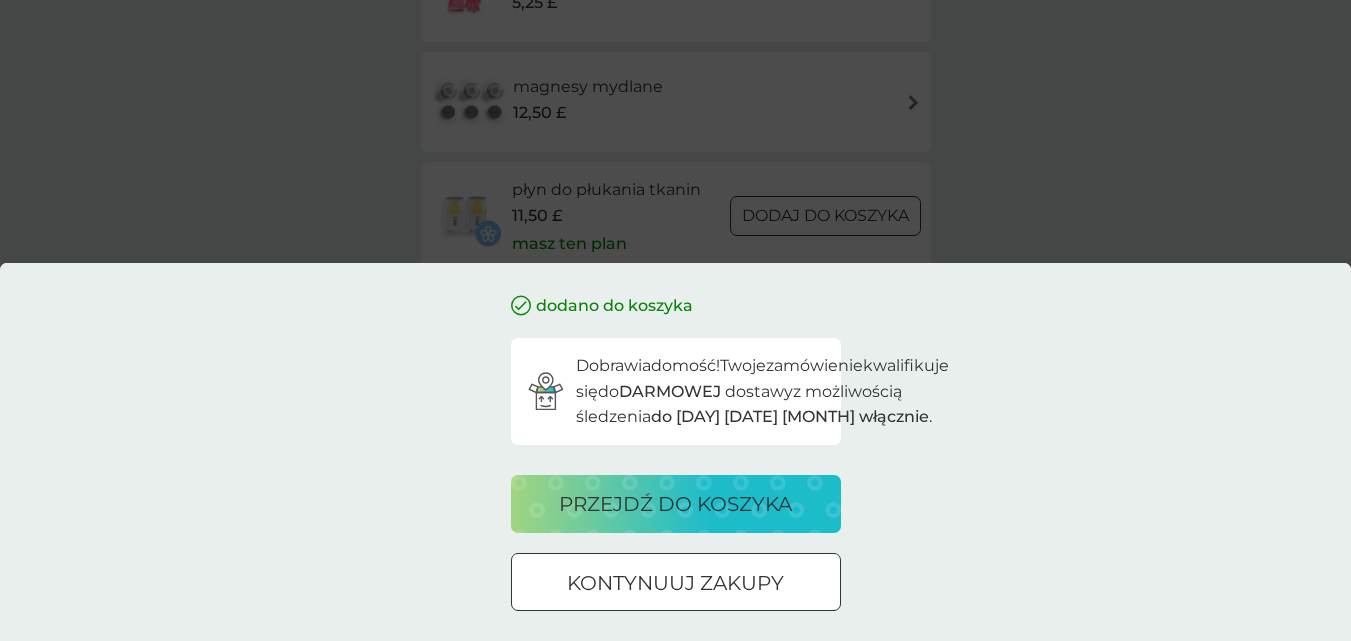 click on "kontynuuj zakupy" at bounding box center [675, 583] 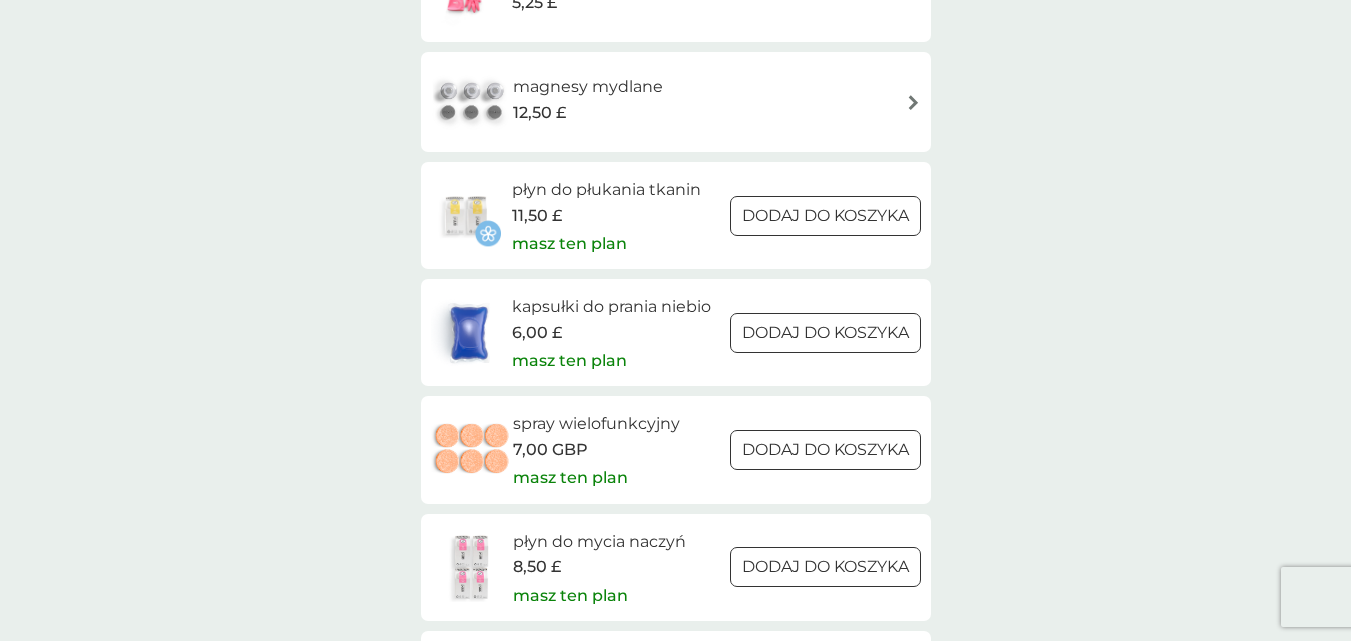 click at bounding box center [825, 450] 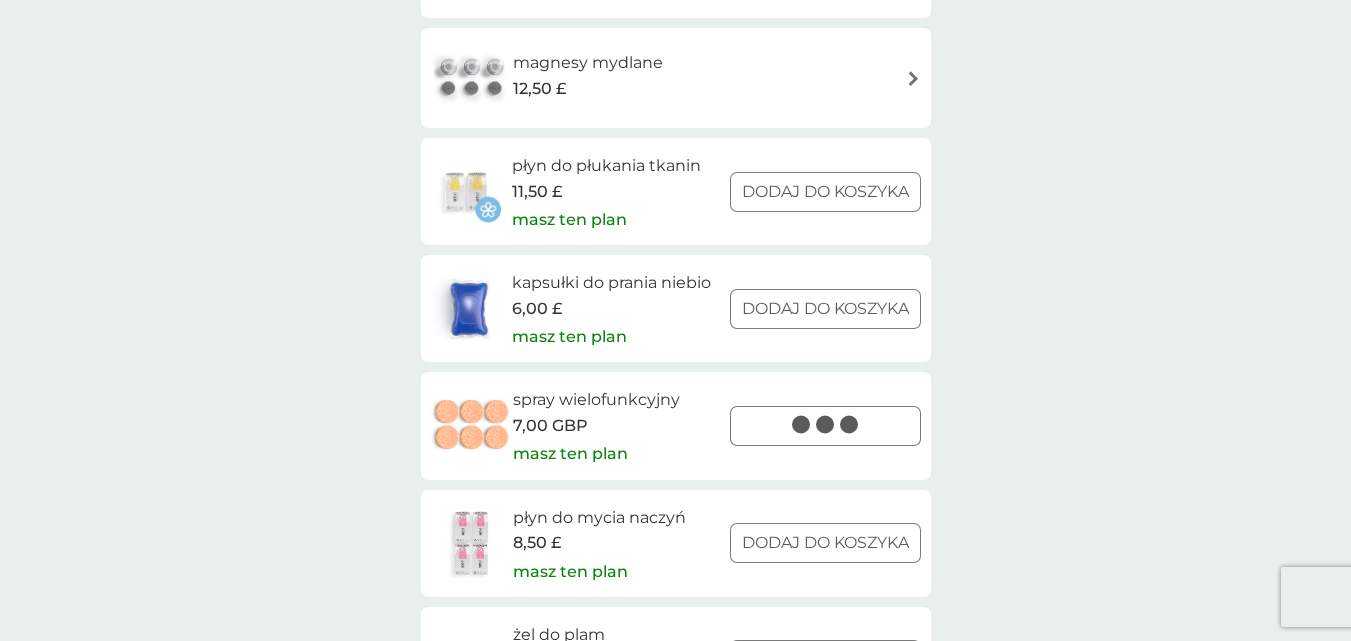 scroll, scrollTop: 2800, scrollLeft: 0, axis: vertical 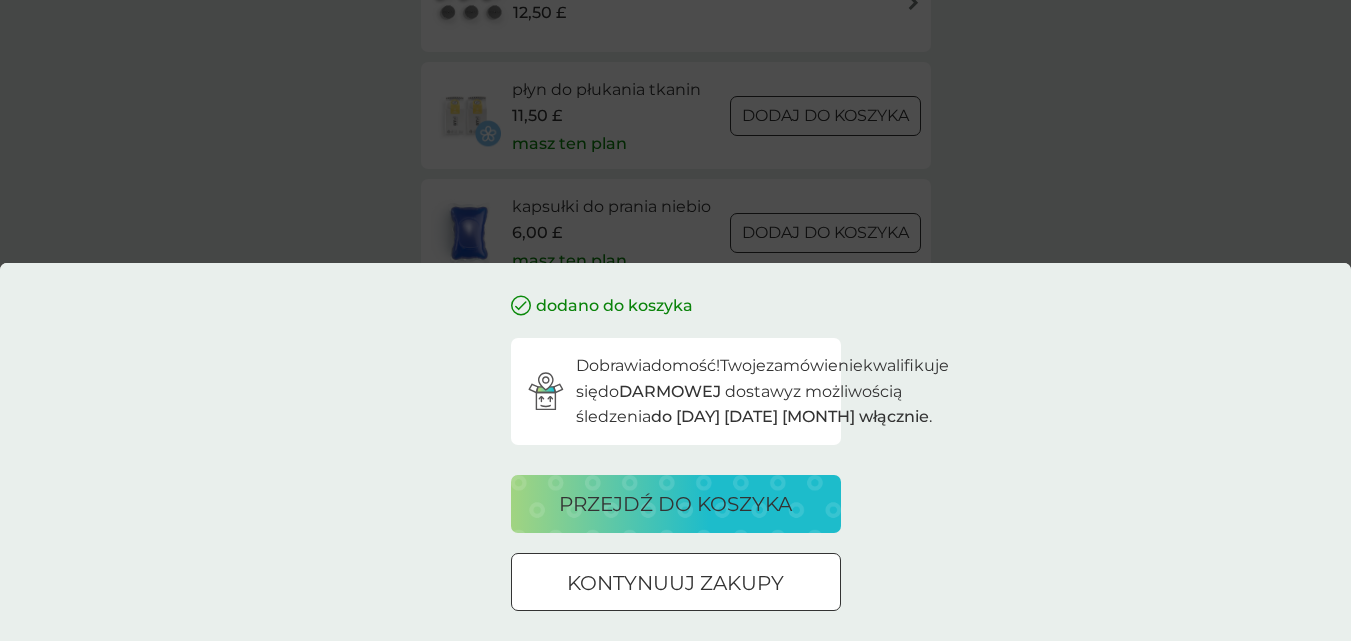 click at bounding box center [676, 583] 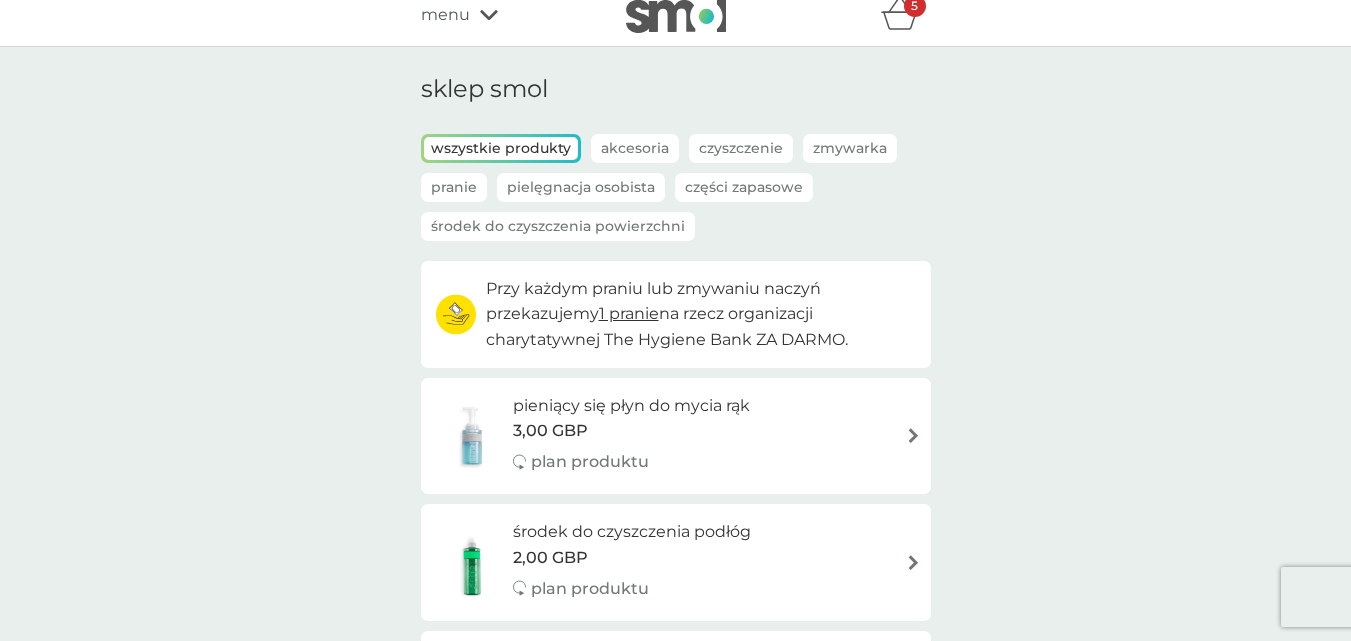 scroll, scrollTop: 0, scrollLeft: 0, axis: both 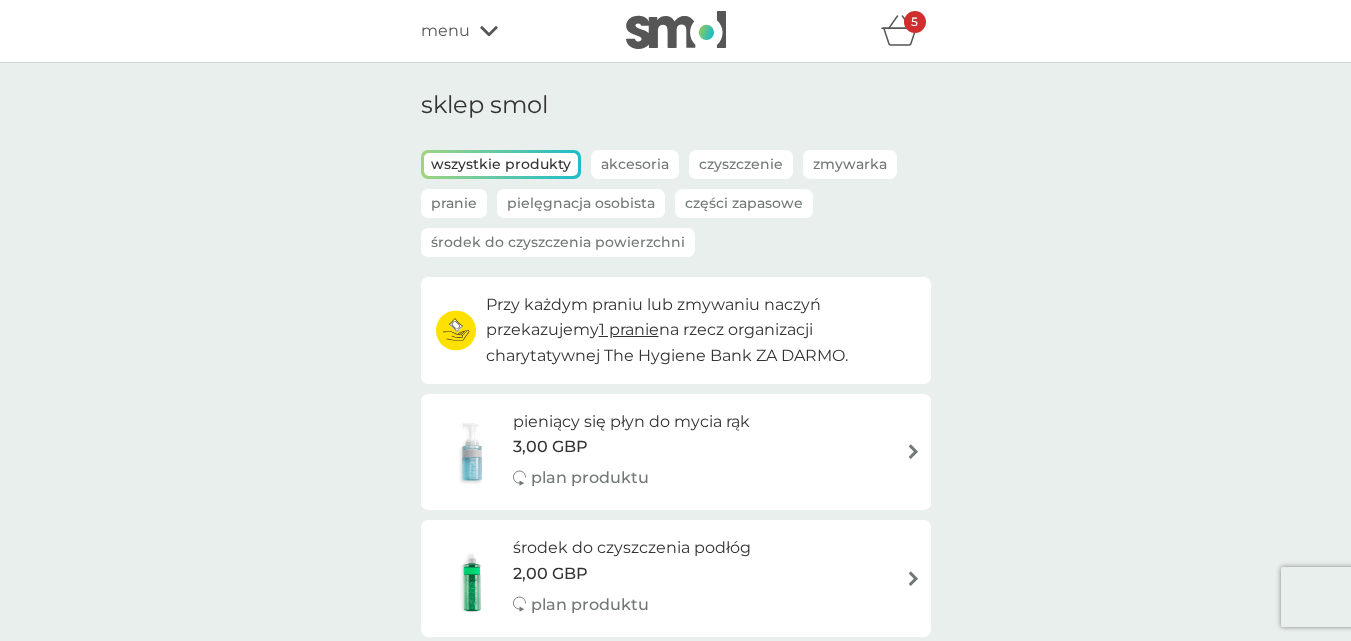 click 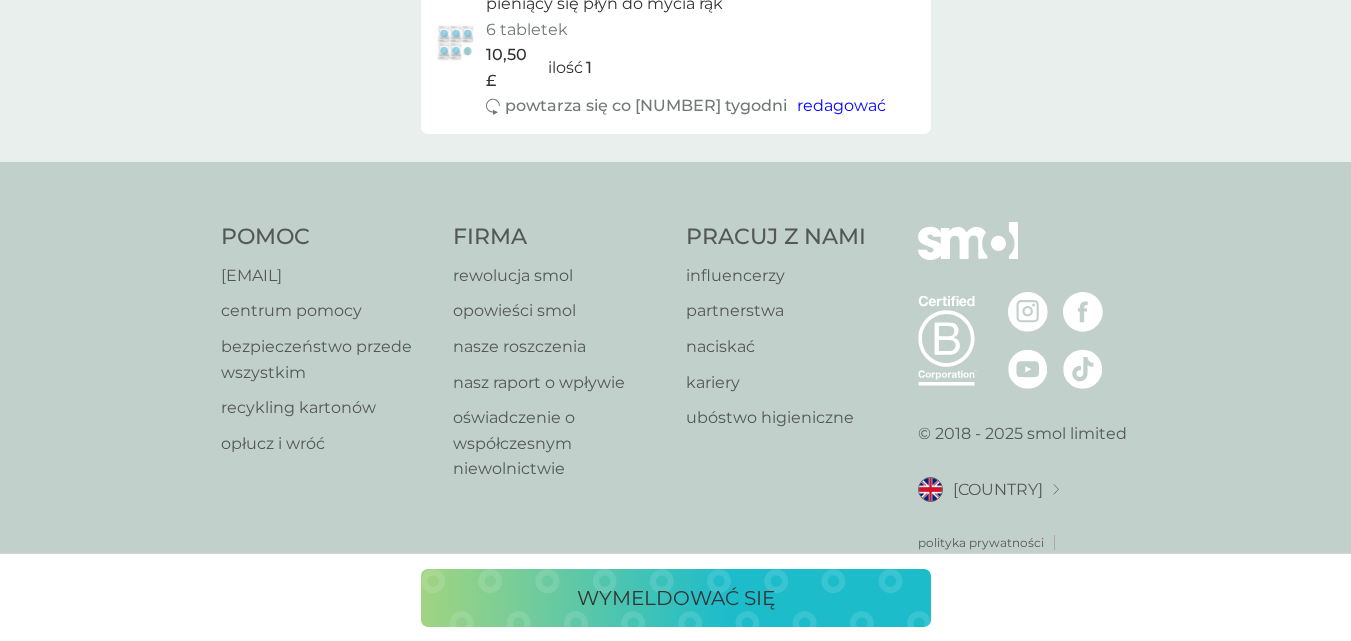 scroll, scrollTop: 2337, scrollLeft: 0, axis: vertical 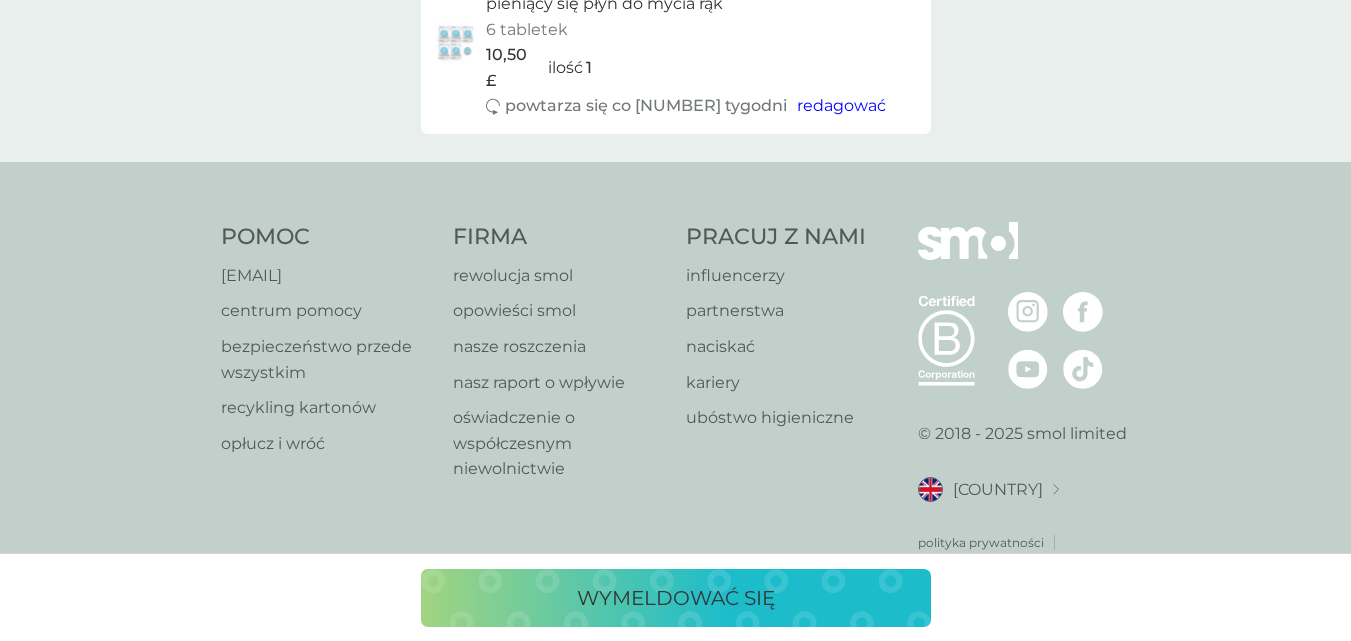 click on "wymeldować się" at bounding box center (676, 598) 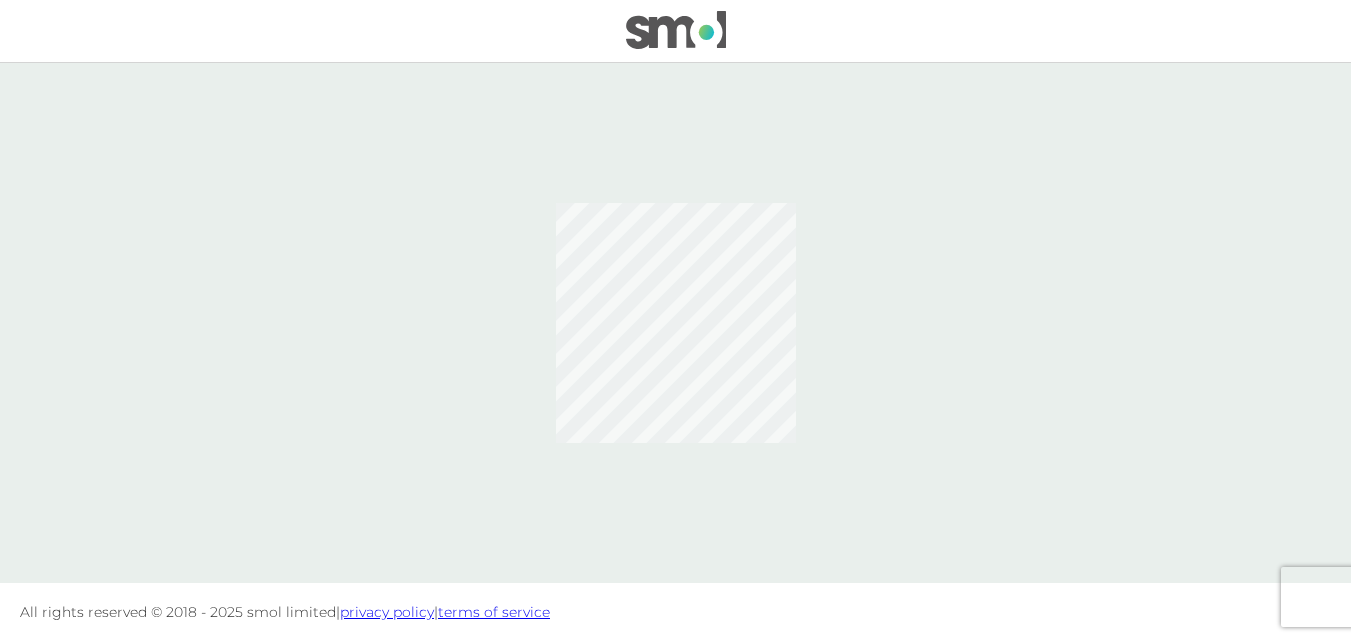 scroll, scrollTop: 0, scrollLeft: 0, axis: both 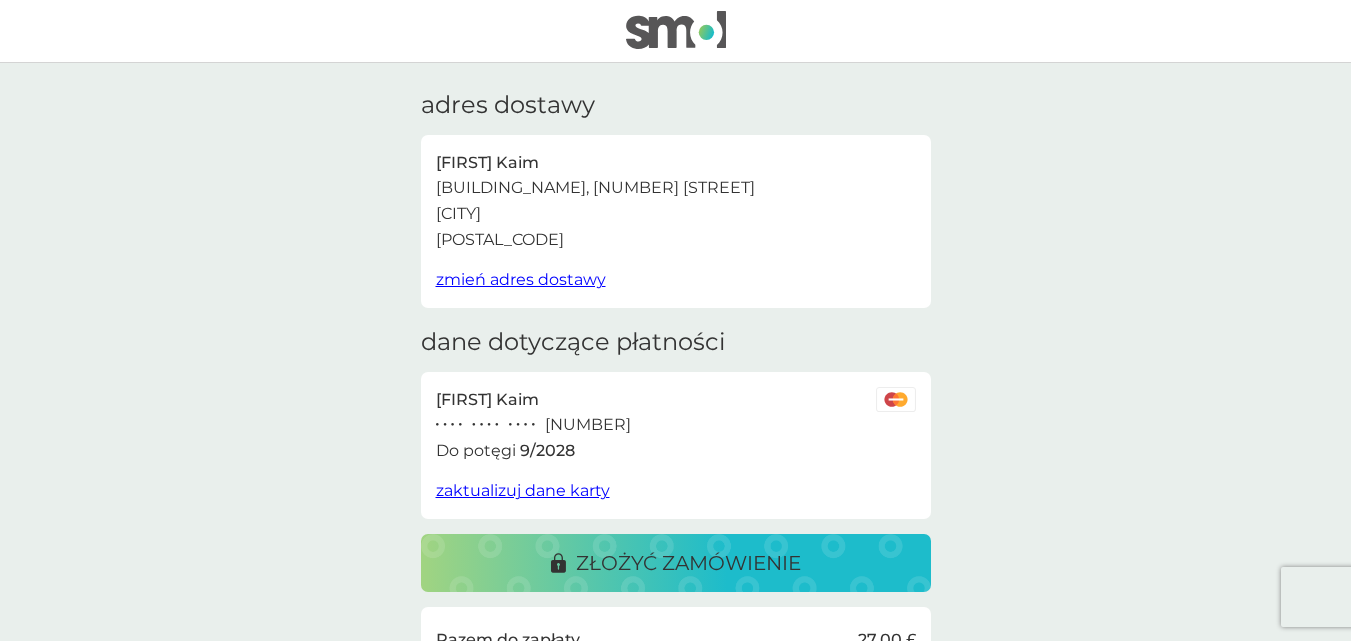 click on "złożyć zamówienie" at bounding box center [688, 563] 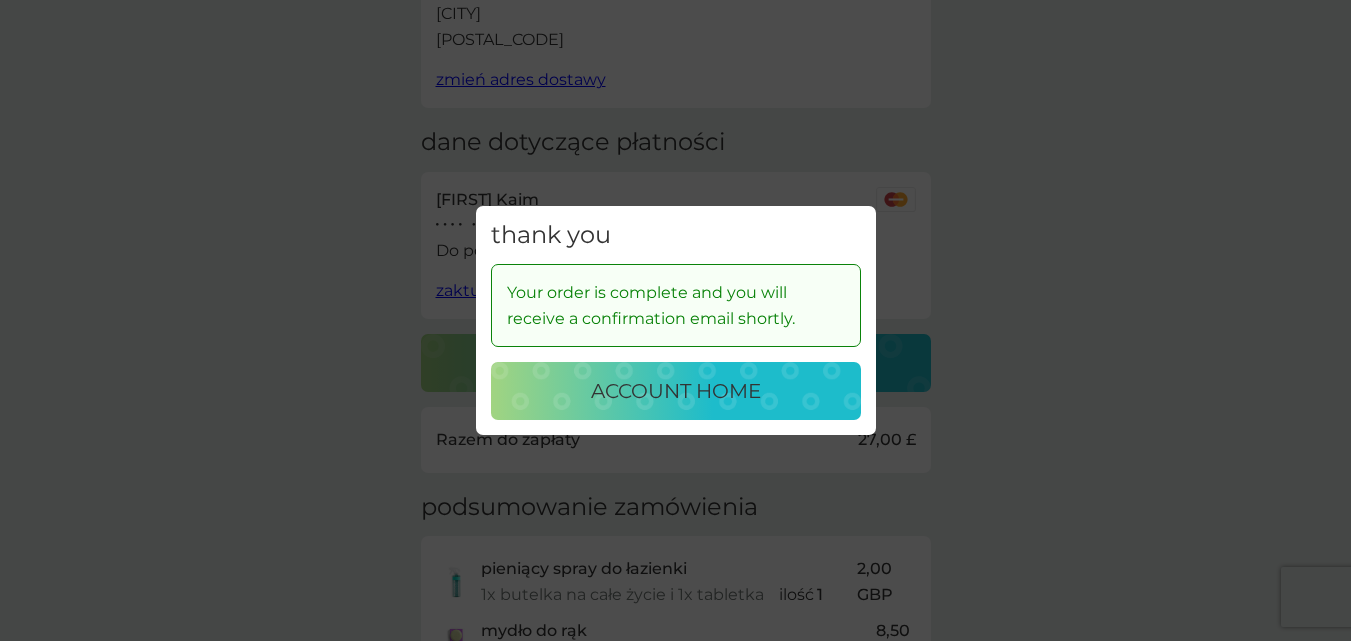 scroll, scrollTop: 400, scrollLeft: 0, axis: vertical 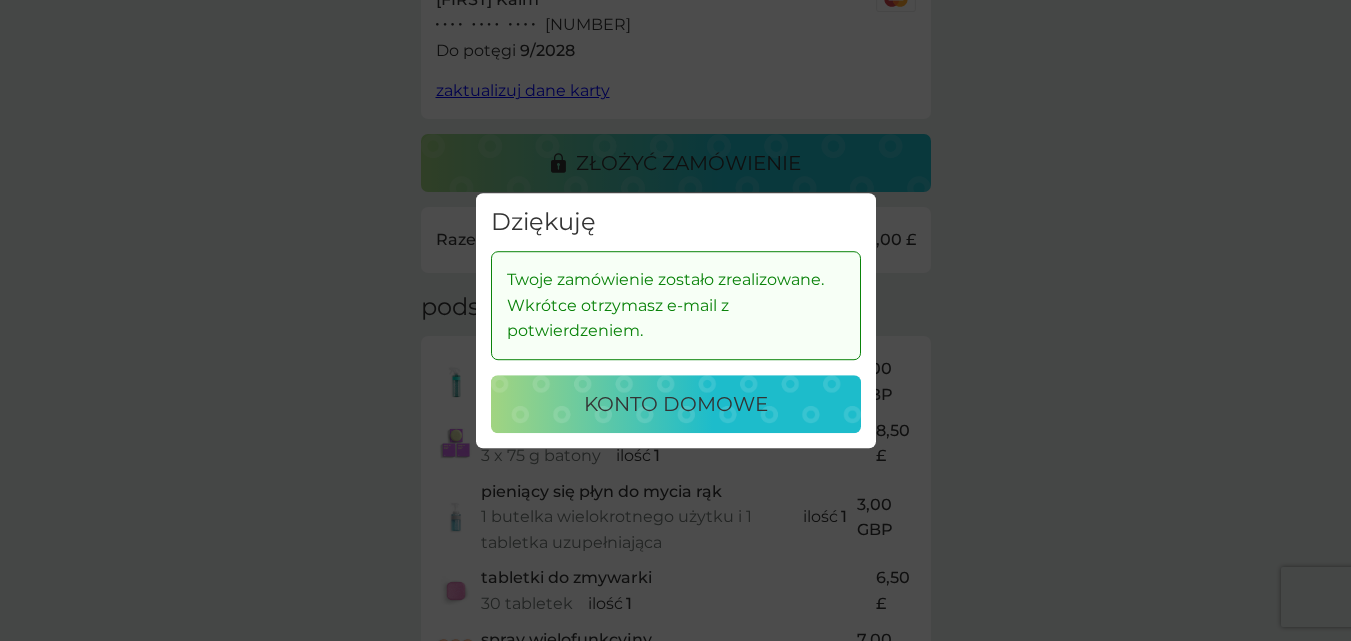 click on "Dziękuję Twoje zamówienie zostało zrealizowane. Wkrótce otrzymasz e-mail z potwierdzeniem. konto domowe" at bounding box center (675, 320) 